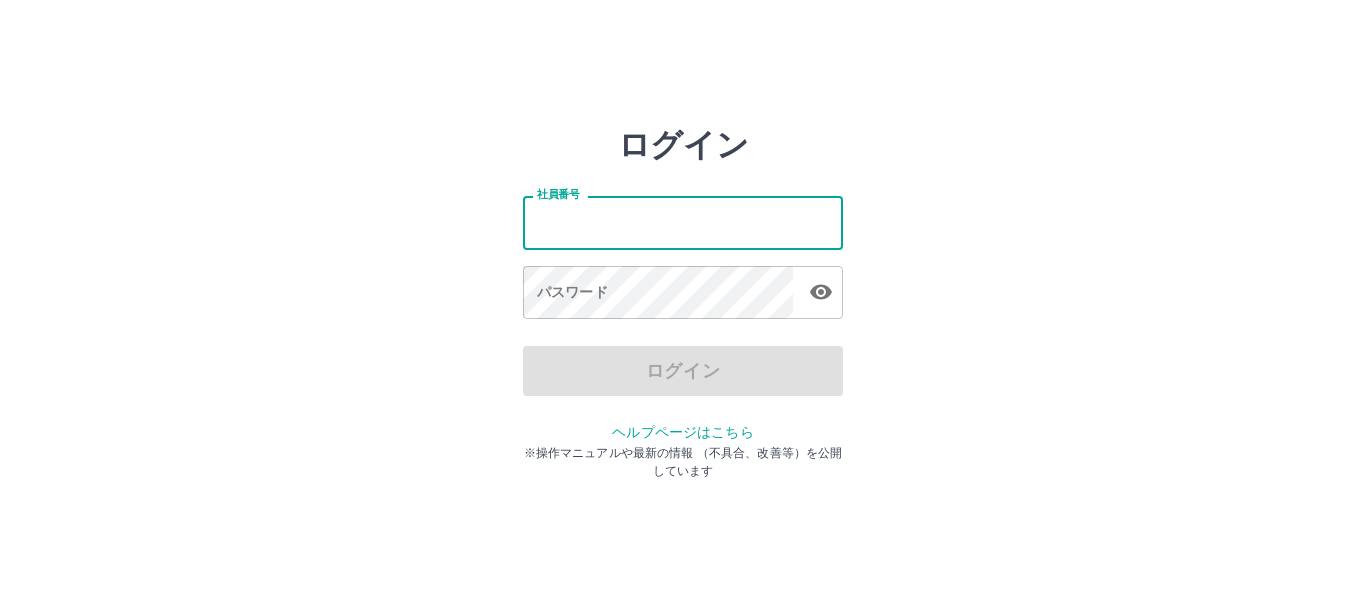 scroll, scrollTop: 0, scrollLeft: 0, axis: both 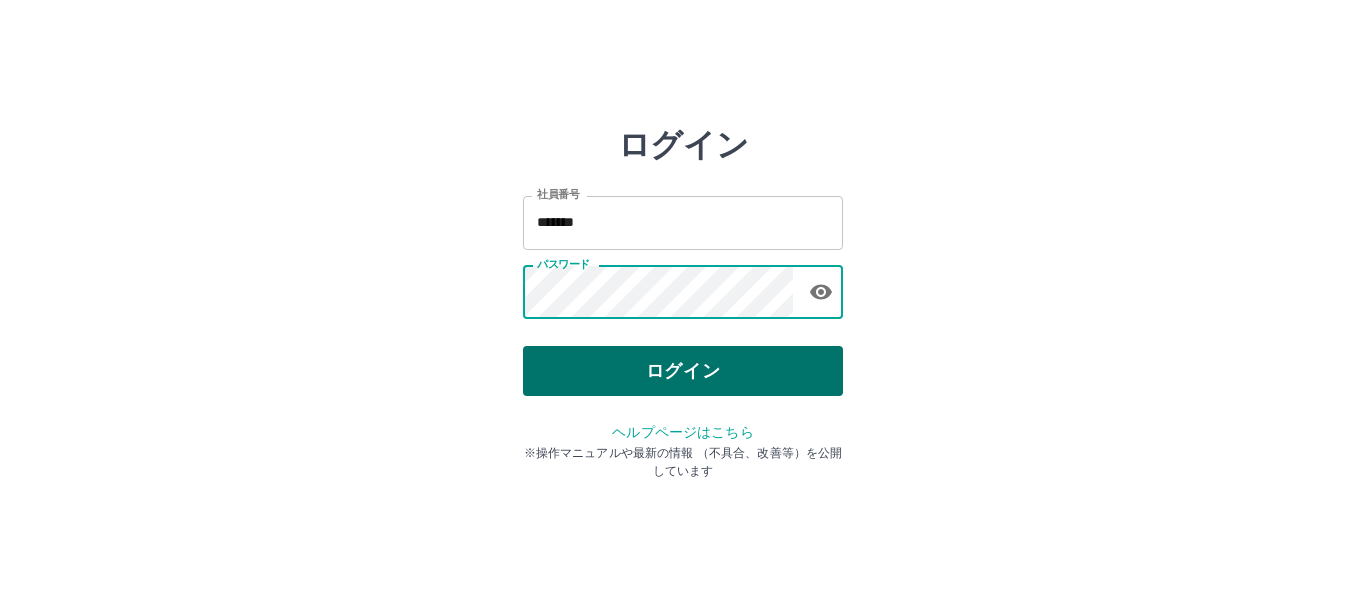 click on "ログイン" at bounding box center [683, 371] 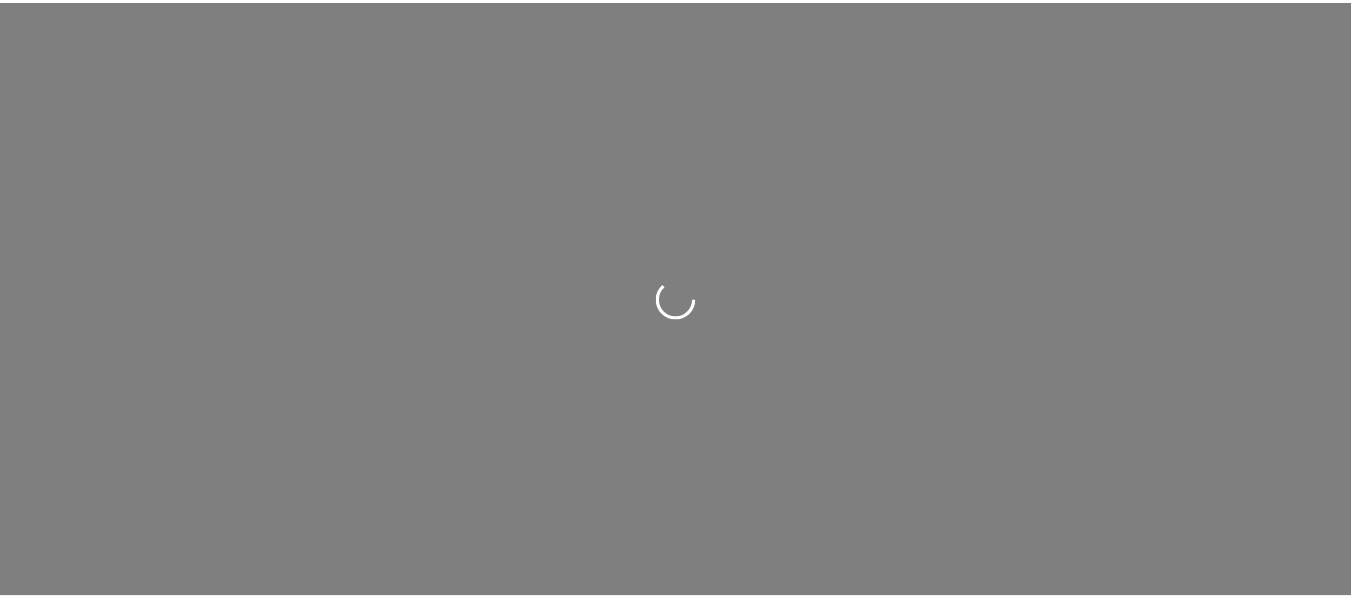 scroll, scrollTop: 0, scrollLeft: 0, axis: both 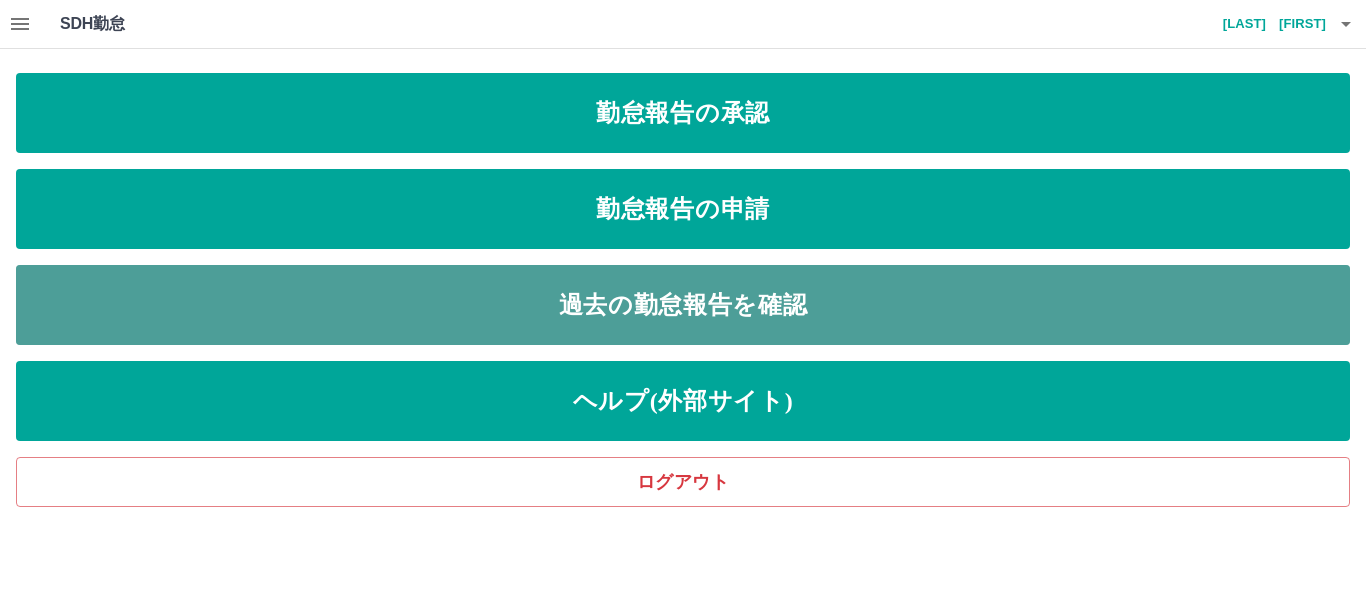 click on "過去の勤怠報告を確認" at bounding box center (683, 305) 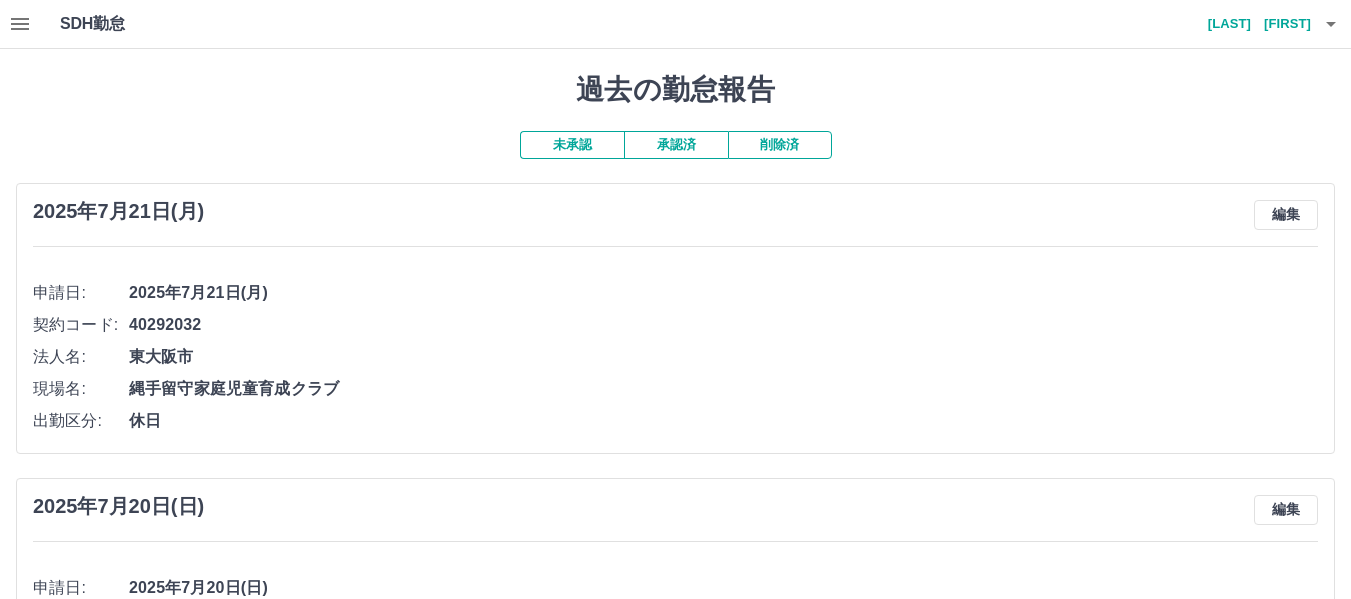 click on "承認済" at bounding box center (676, 145) 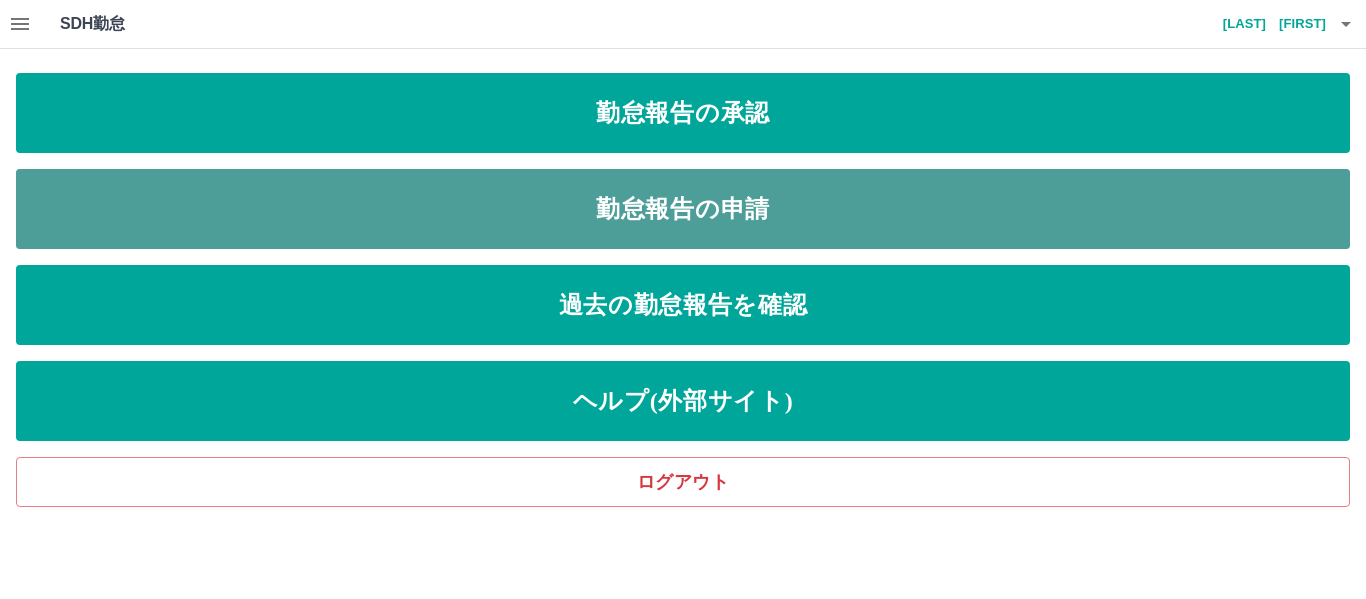 click on "勤怠報告の申請" at bounding box center (683, 209) 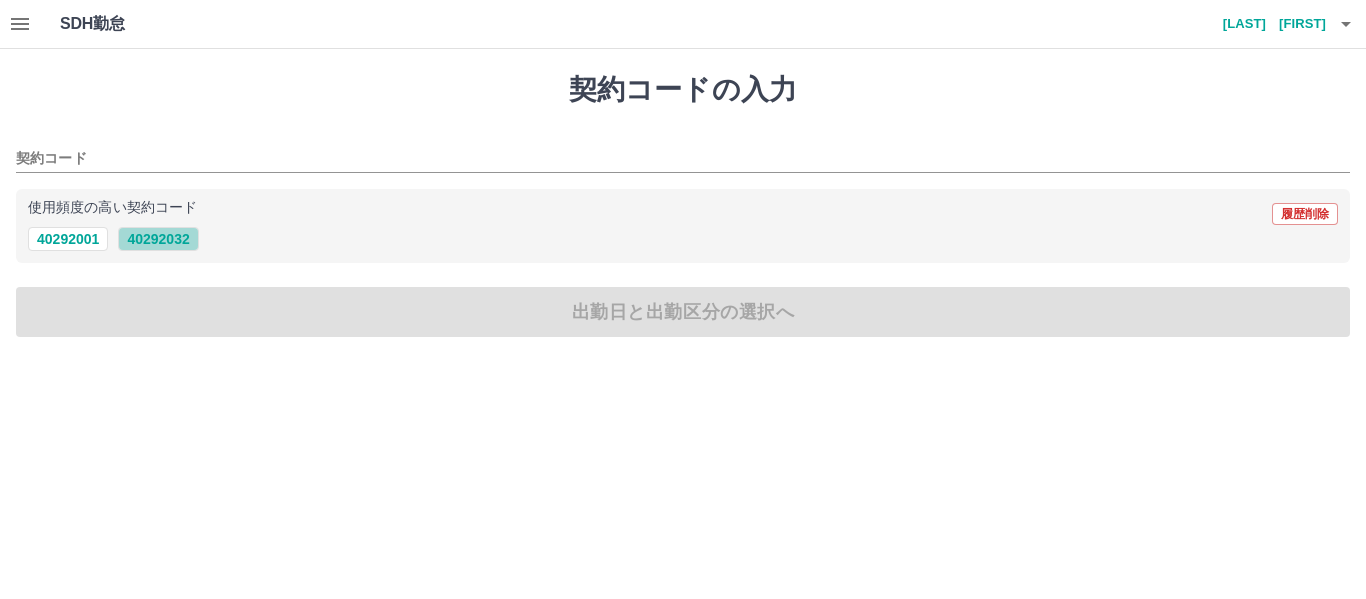 click on "40292032" at bounding box center [158, 239] 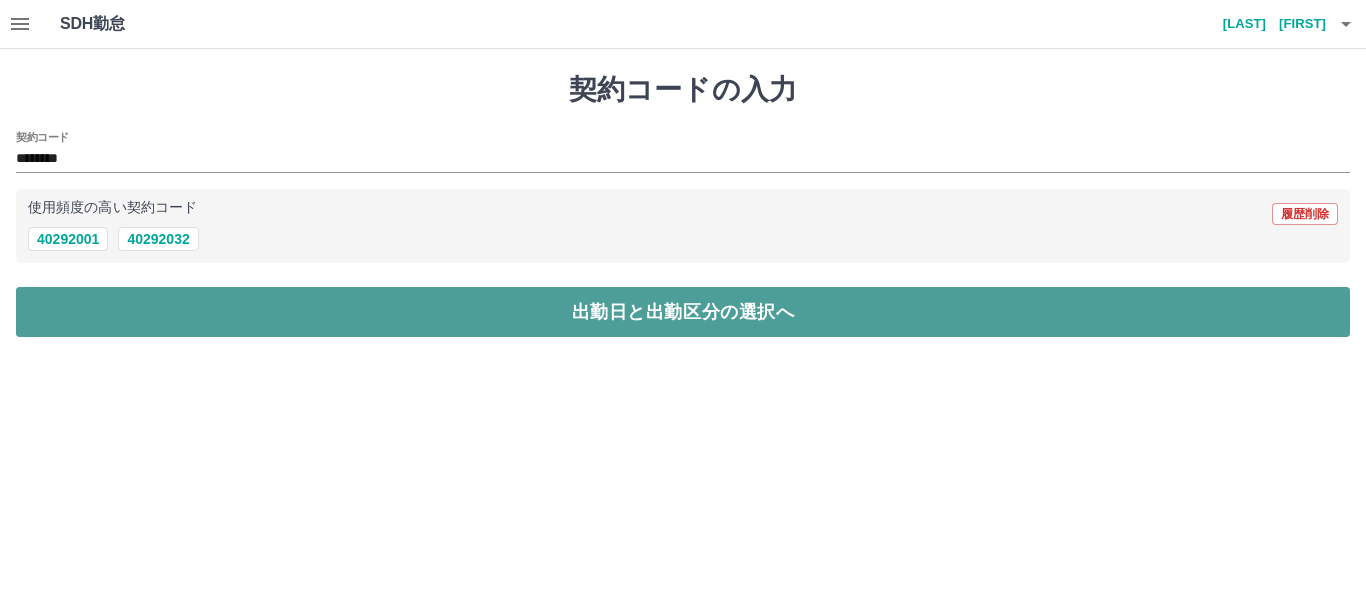 click on "出勤日と出勤区分の選択へ" at bounding box center [683, 312] 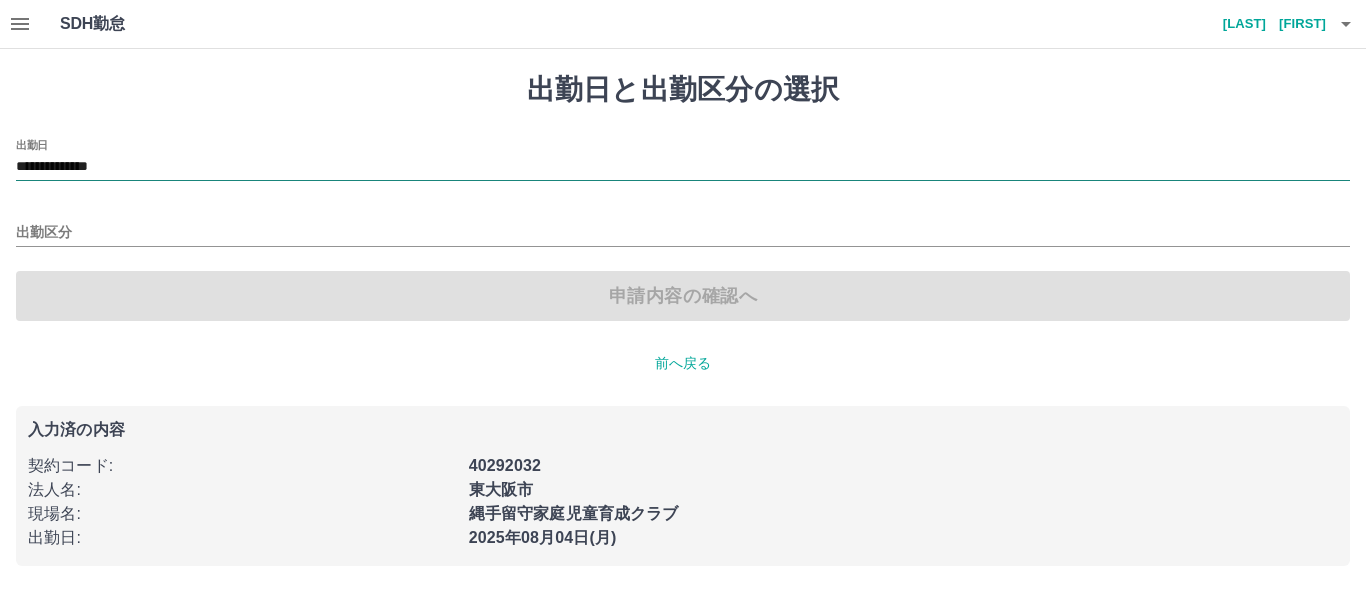 click on "**********" at bounding box center (683, 167) 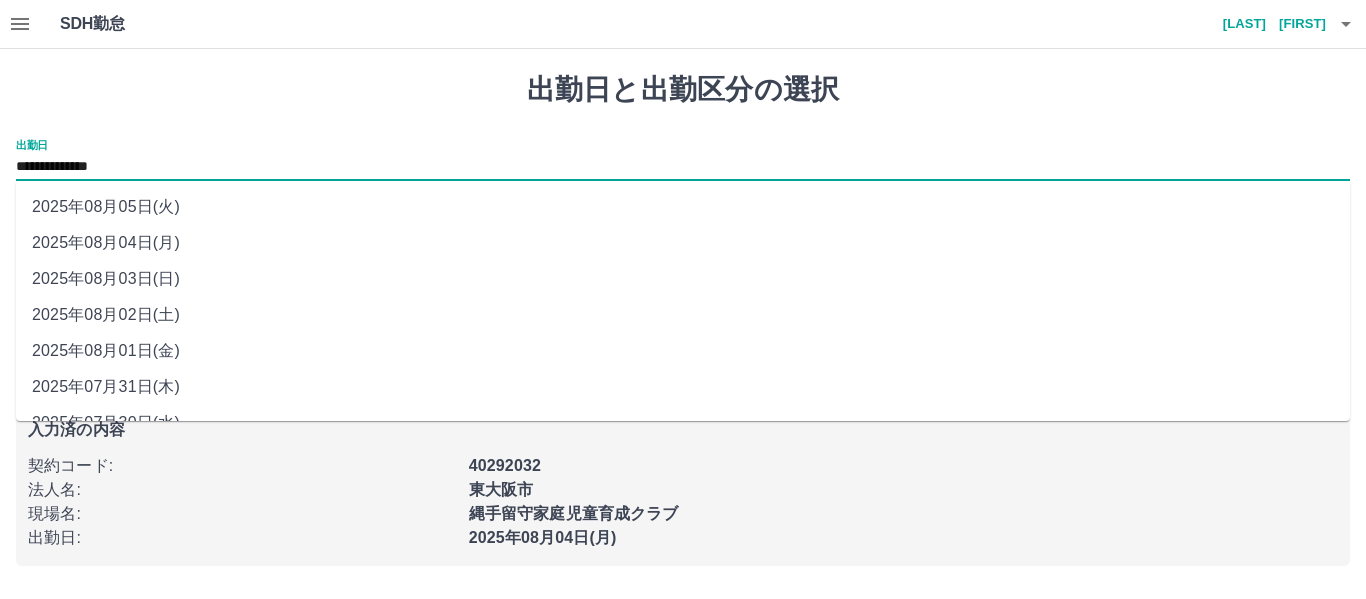 click on "2025年08月01日(金)" at bounding box center (683, 351) 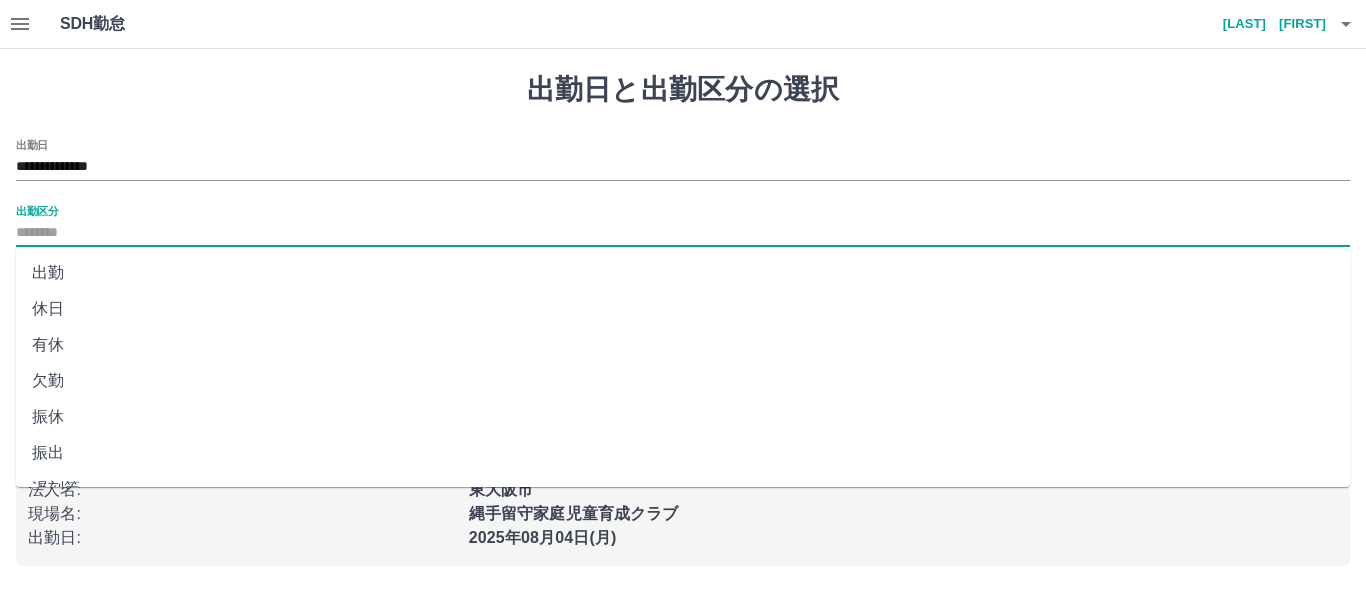 click on "出勤区分" at bounding box center (683, 233) 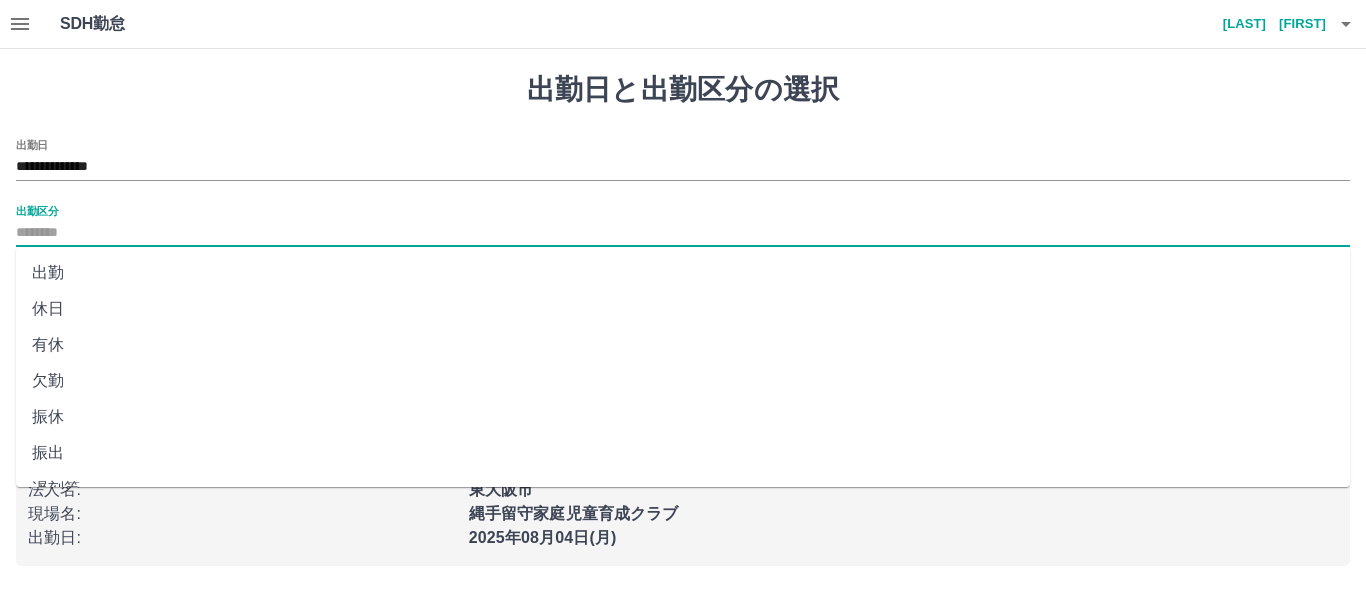 click on "出勤" at bounding box center [683, 273] 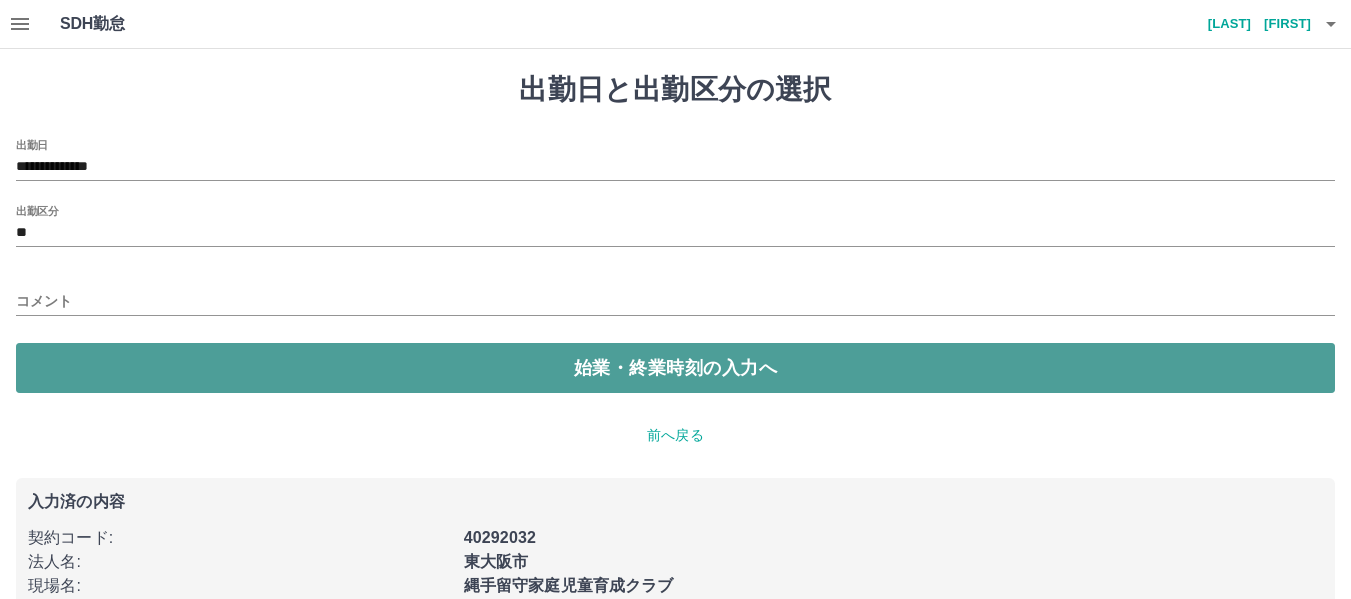 click on "始業・終業時刻の入力へ" at bounding box center (675, 368) 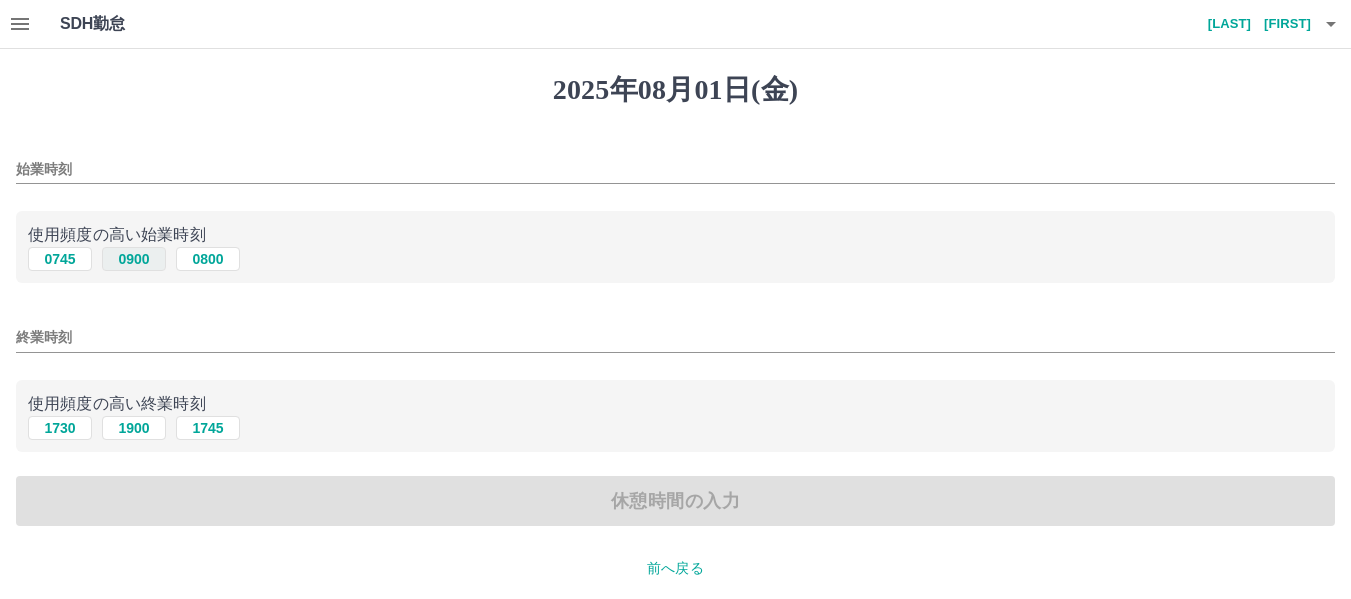 click on "0900" at bounding box center (134, 259) 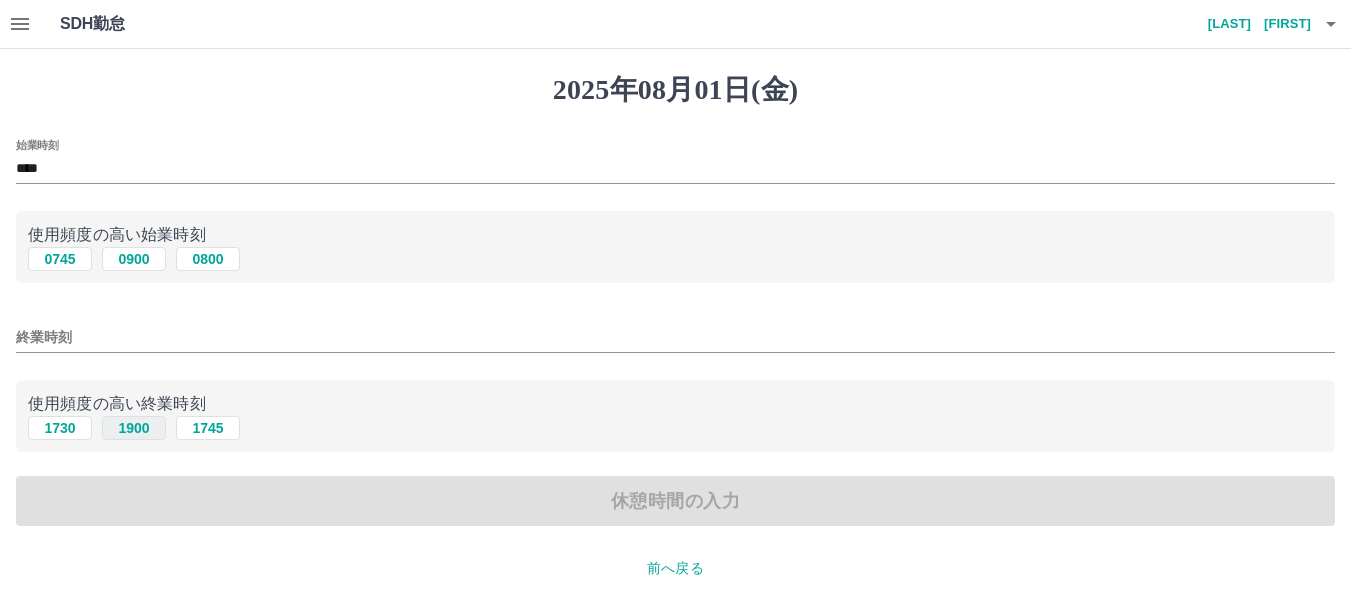 click on "1900" at bounding box center (134, 428) 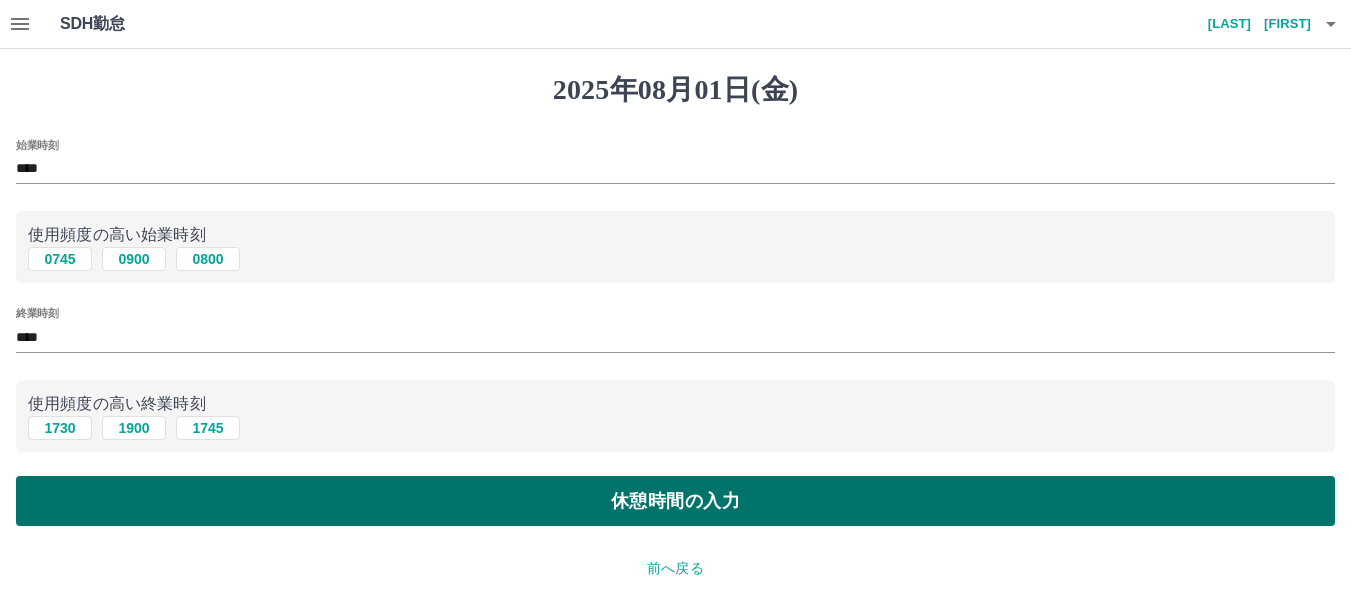 click on "休憩時間の入力" at bounding box center (675, 501) 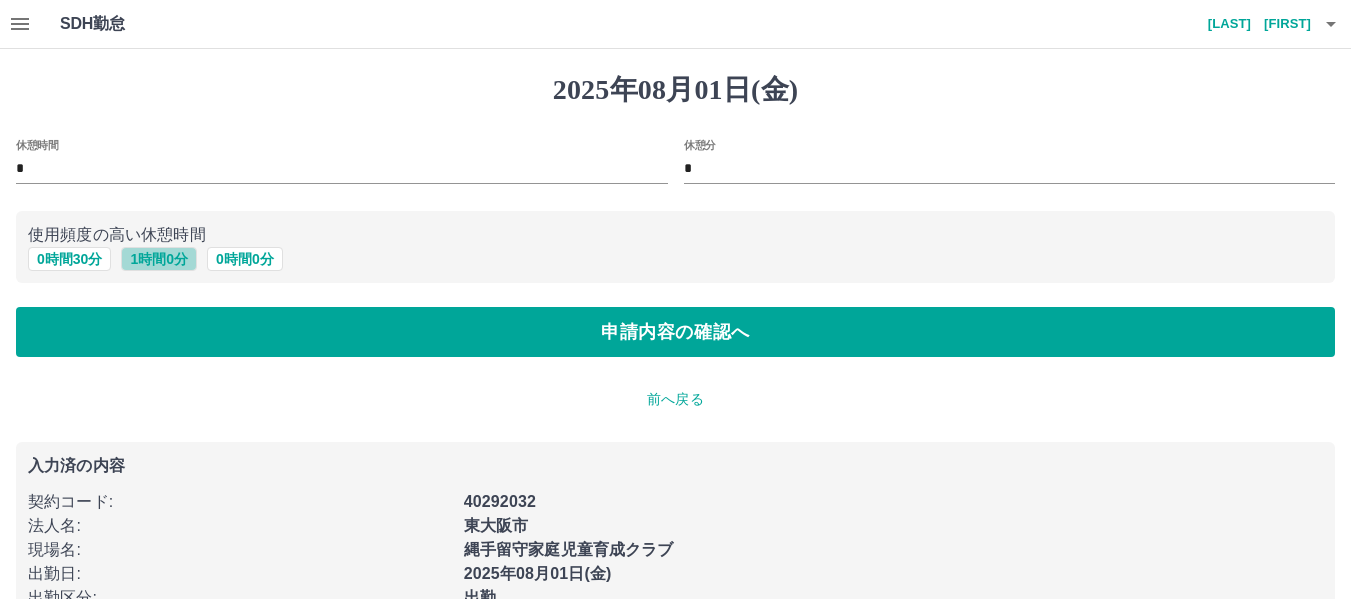 click on "1 時間 0 分" at bounding box center (159, 259) 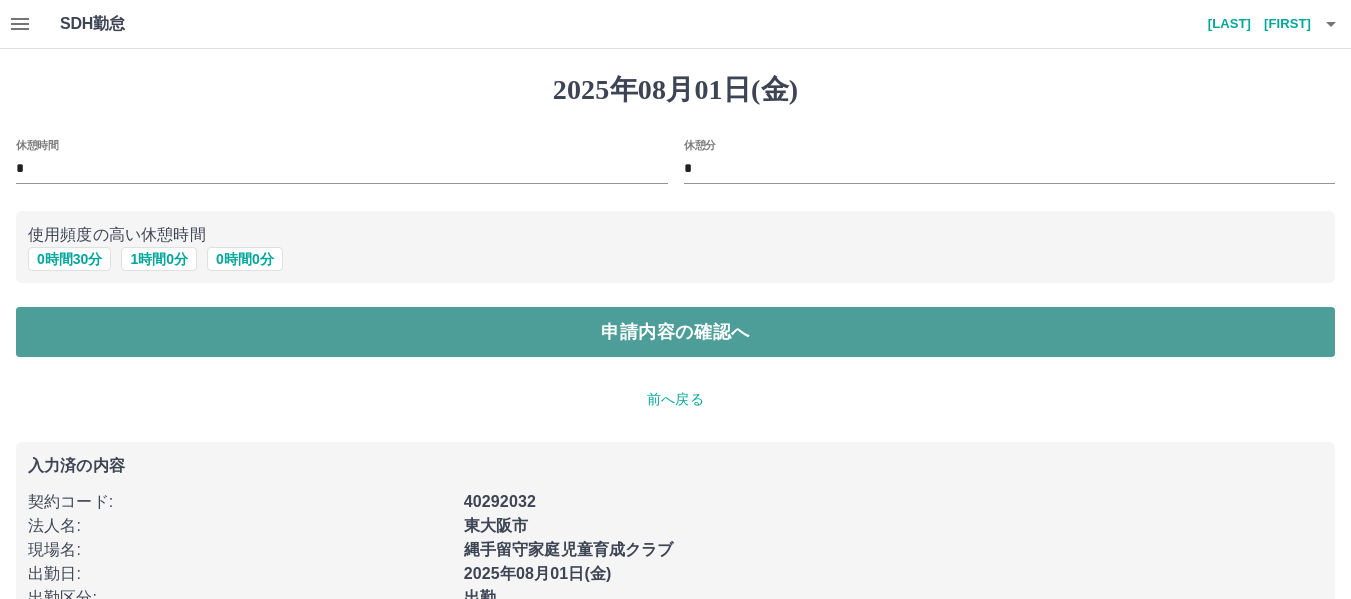 click on "申請内容の確認へ" at bounding box center (675, 332) 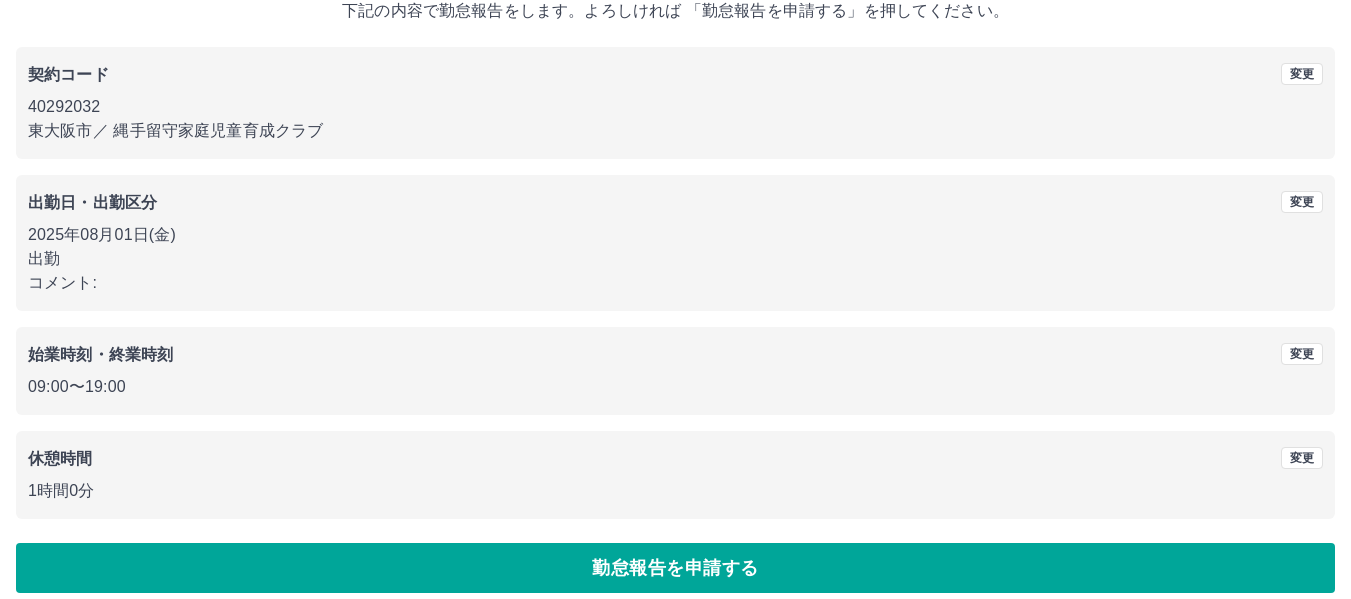 scroll, scrollTop: 150, scrollLeft: 0, axis: vertical 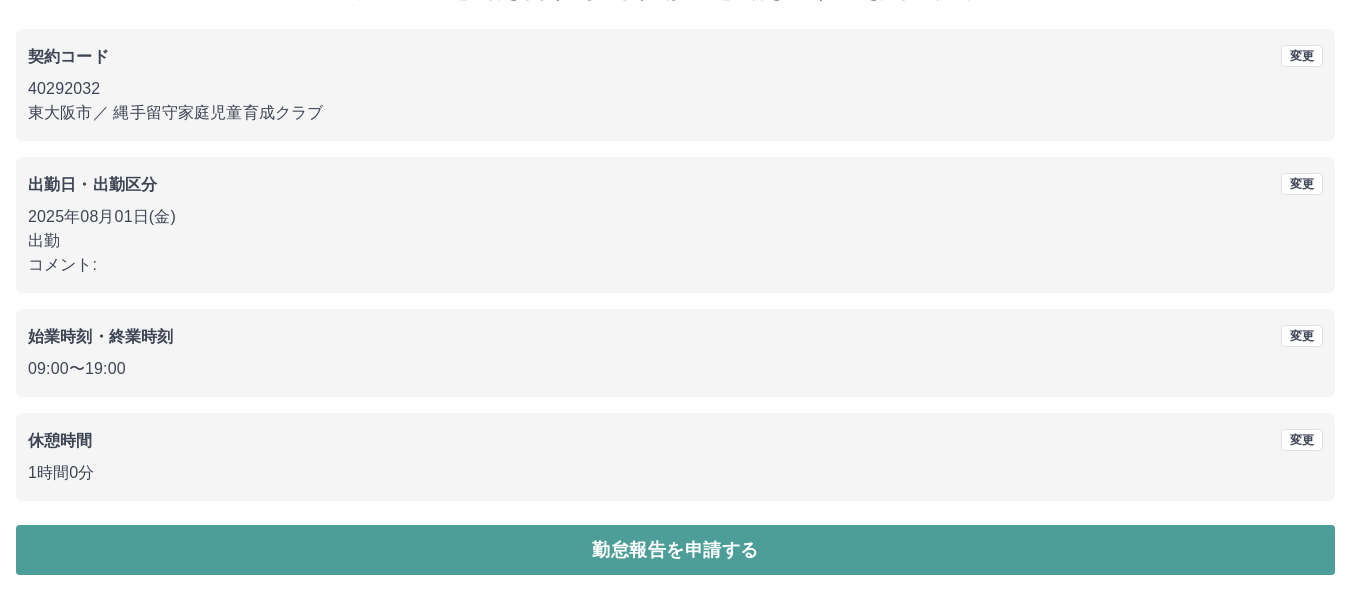 click on "勤怠報告を申請する" at bounding box center [675, 550] 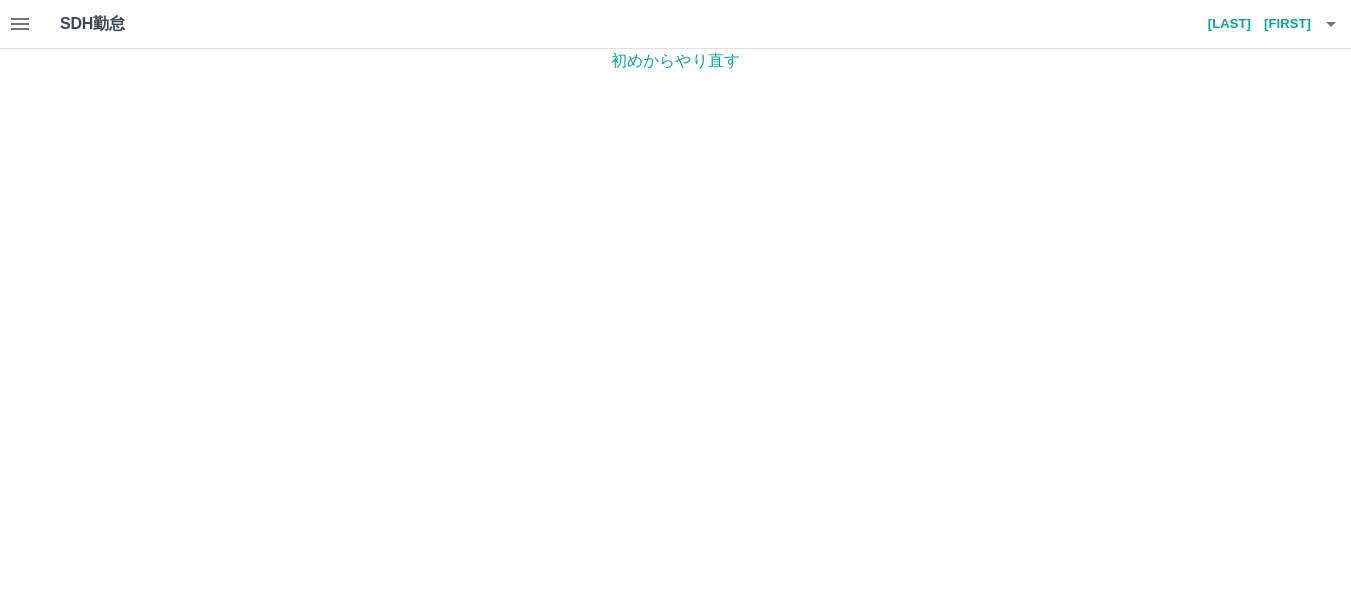 scroll, scrollTop: 0, scrollLeft: 0, axis: both 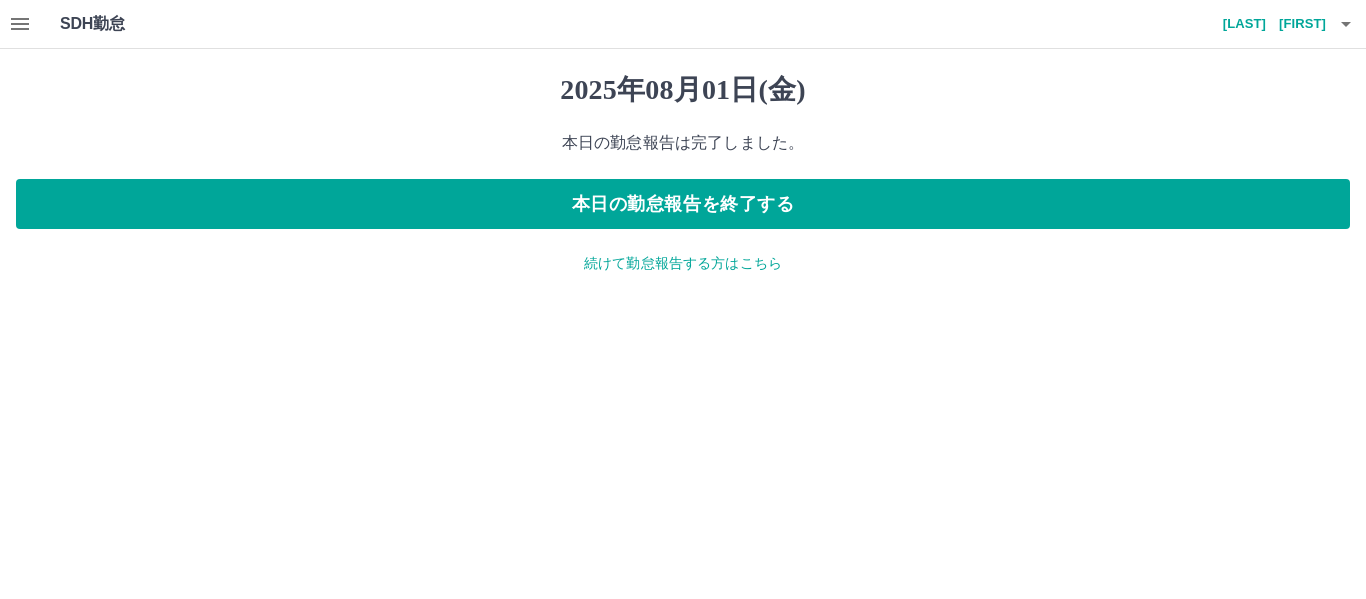 click on "続けて勤怠報告する方はこちら" at bounding box center [683, 263] 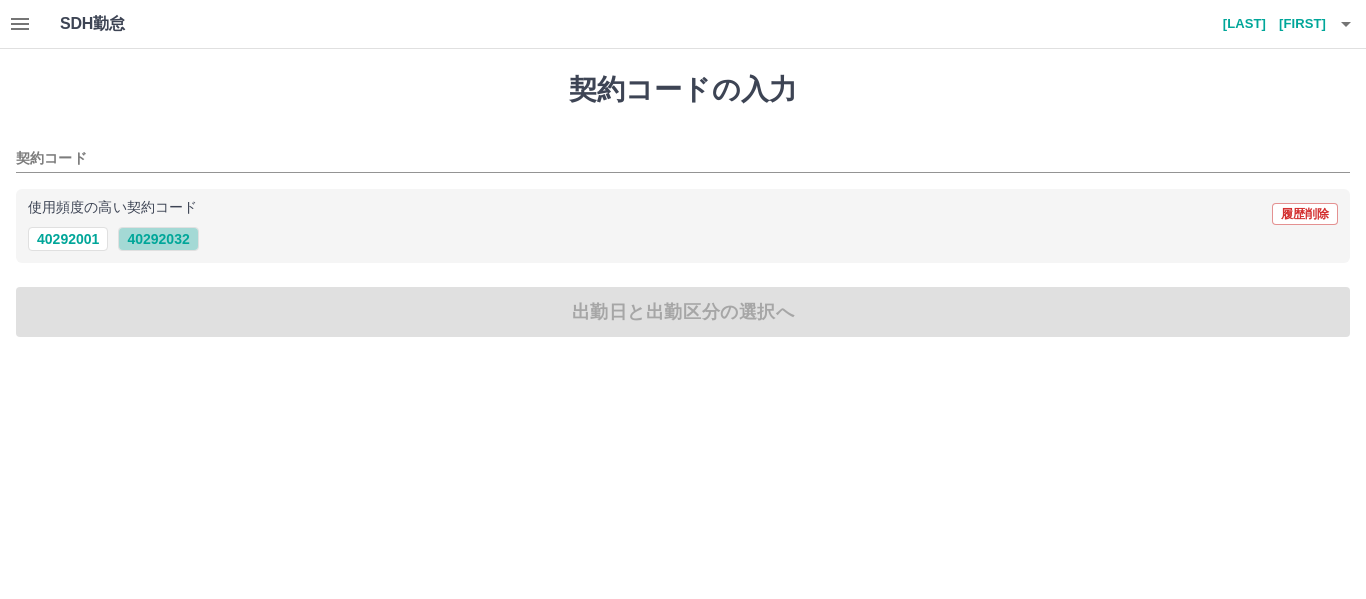 click on "40292032" at bounding box center (158, 239) 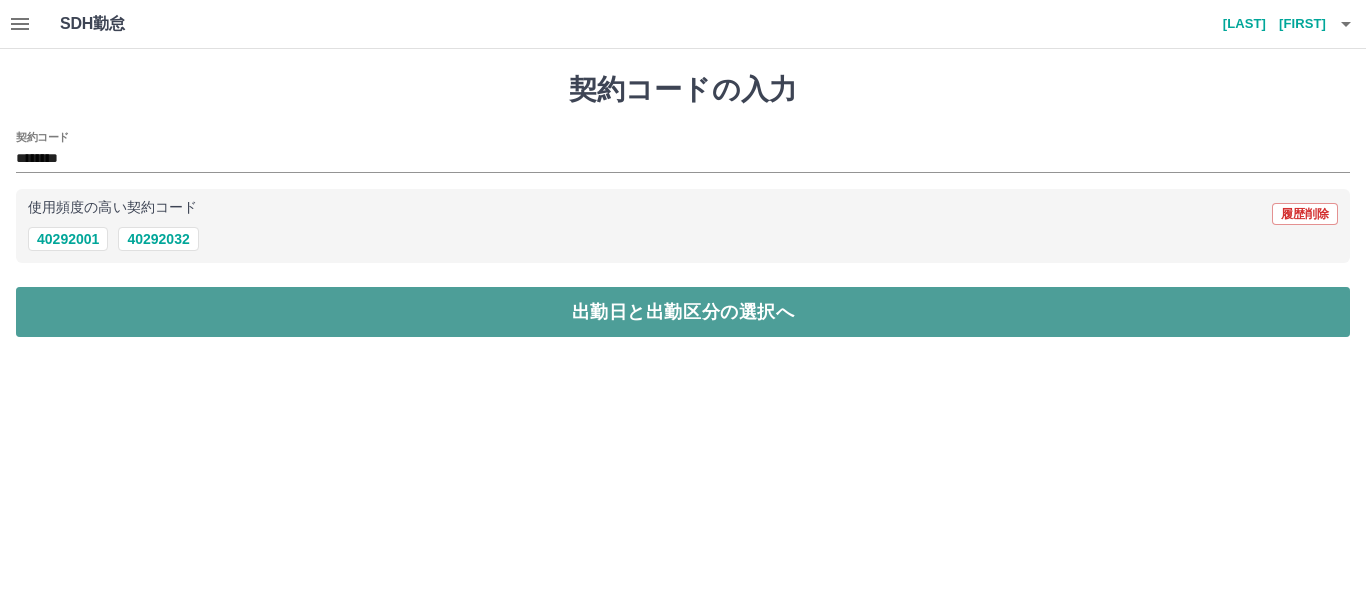 click on "出勤日と出勤区分の選択へ" at bounding box center (683, 312) 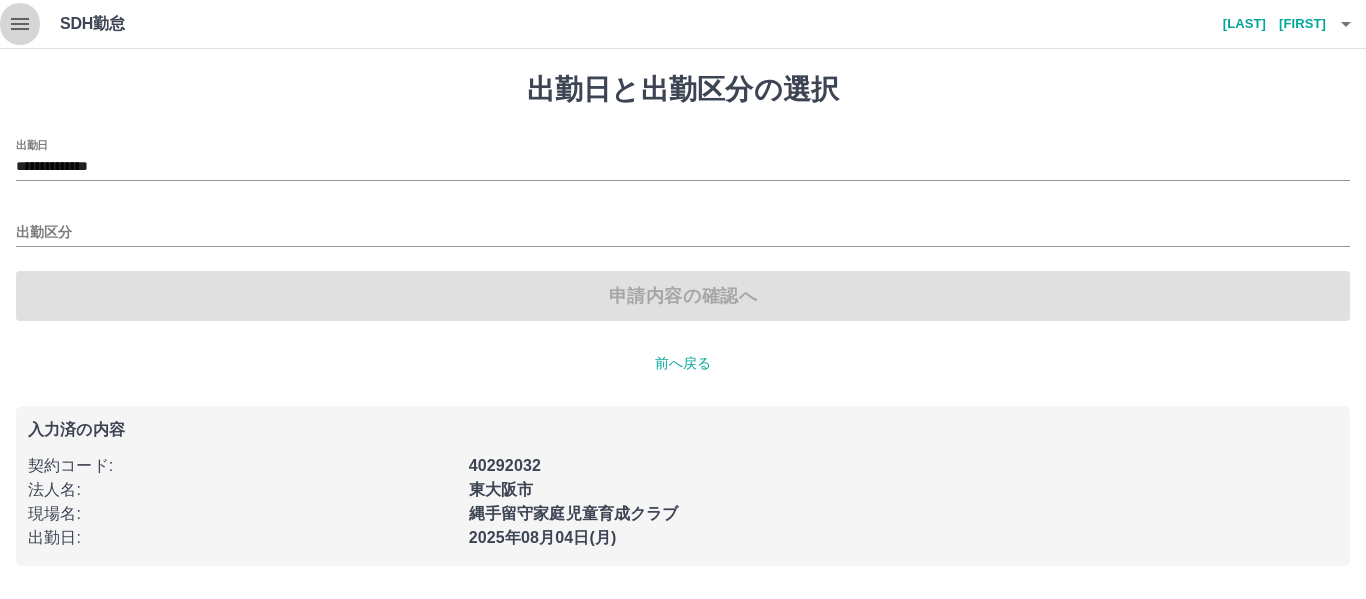 click 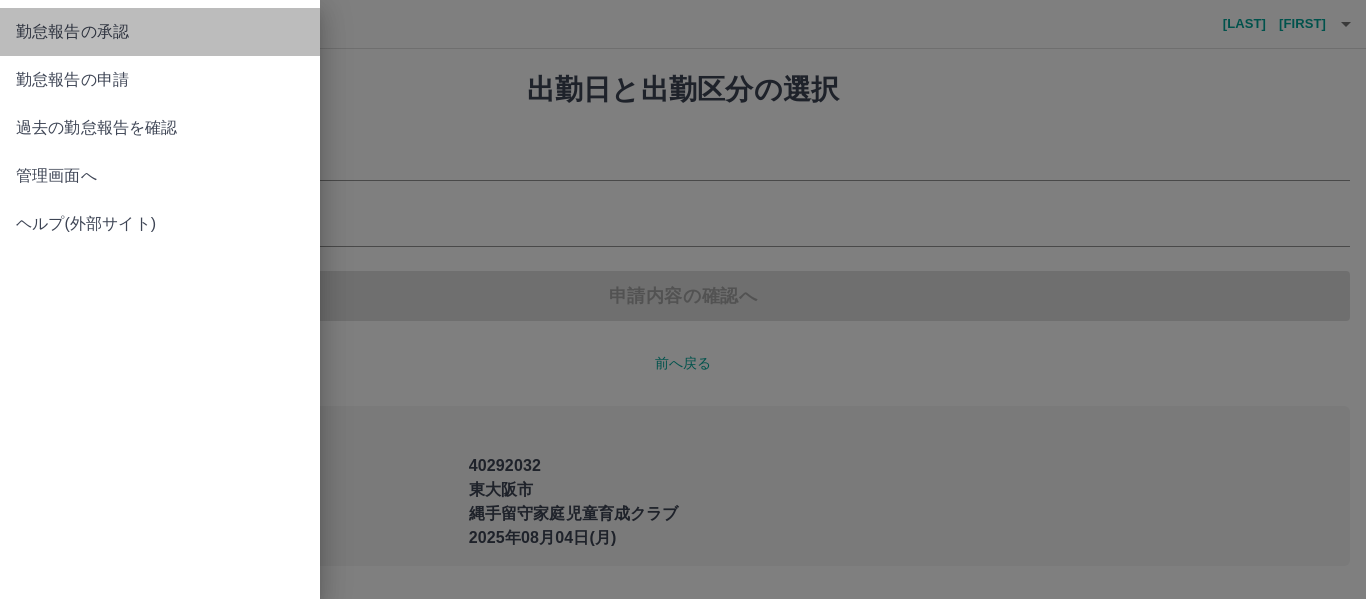 click on "勤怠報告の承認" at bounding box center (160, 32) 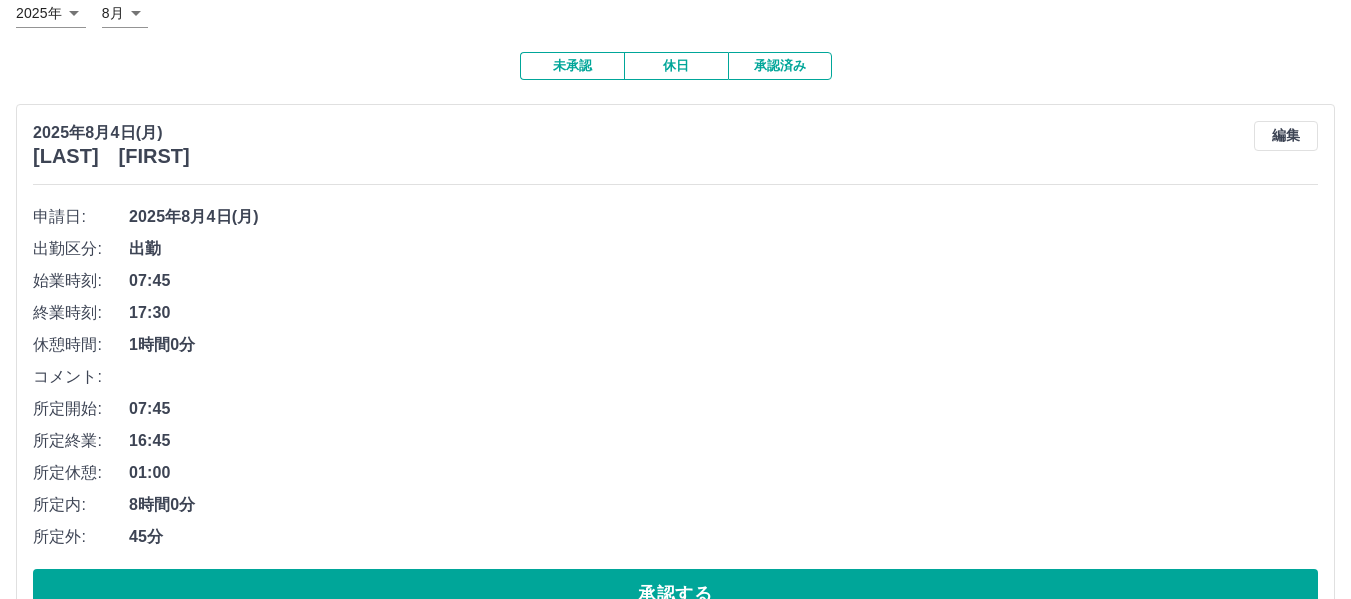 scroll, scrollTop: 300, scrollLeft: 0, axis: vertical 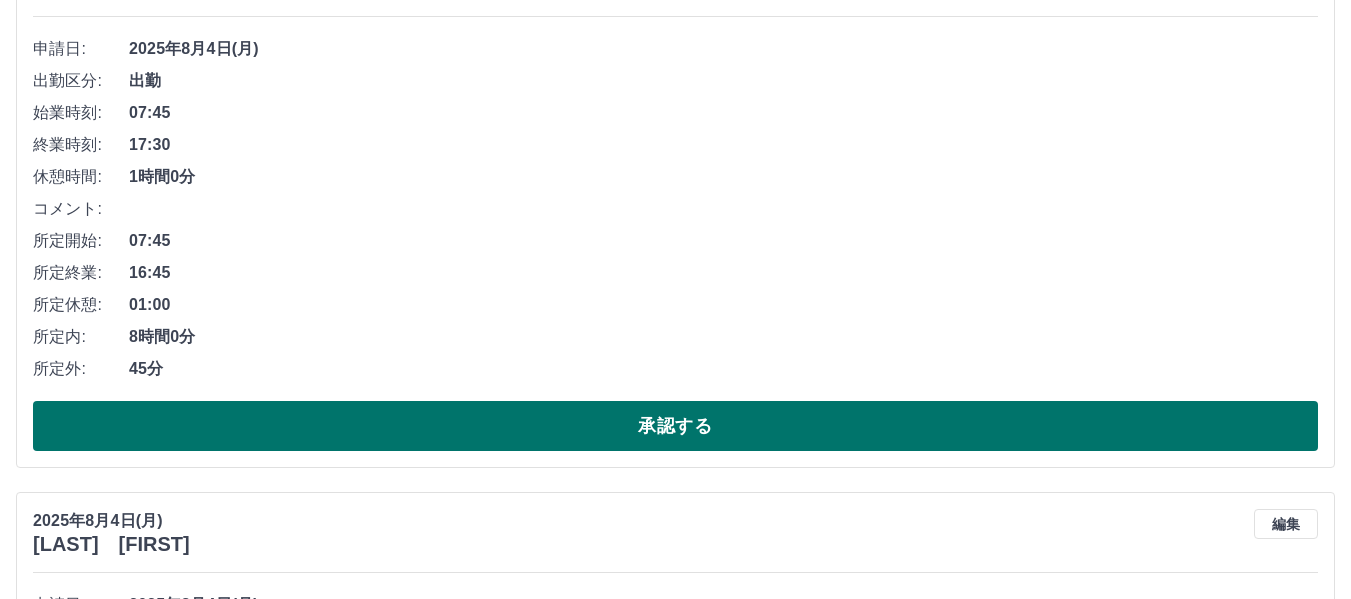 click on "承認する" at bounding box center (675, 426) 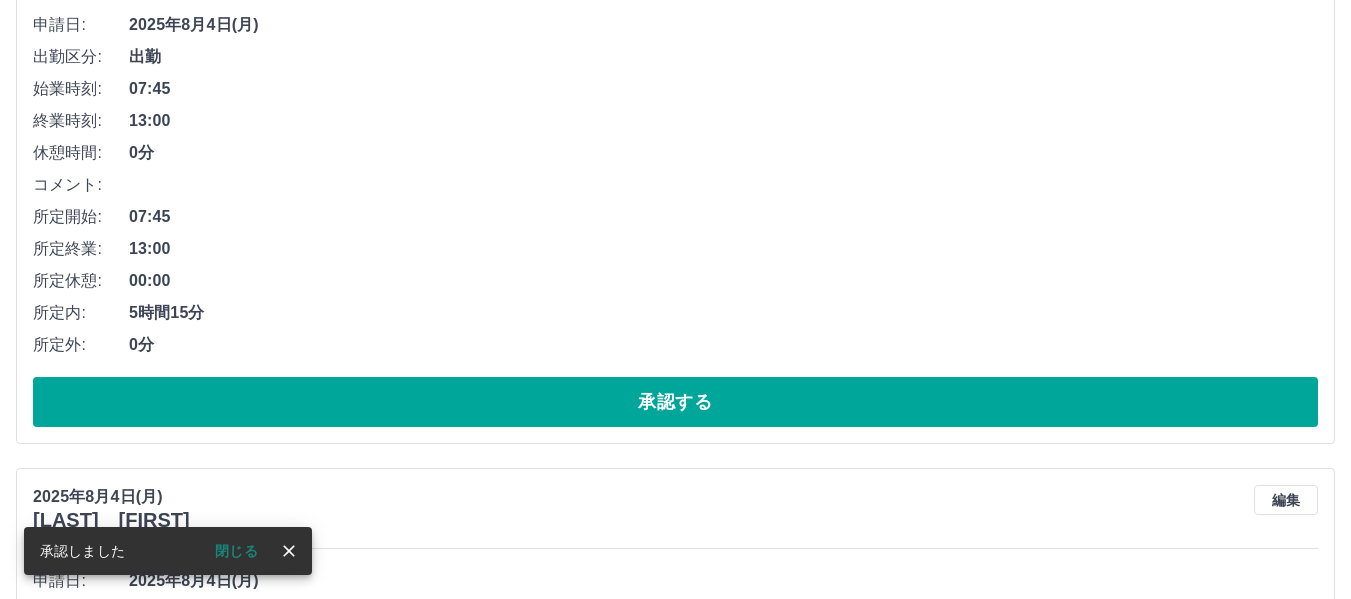 scroll, scrollTop: 500, scrollLeft: 0, axis: vertical 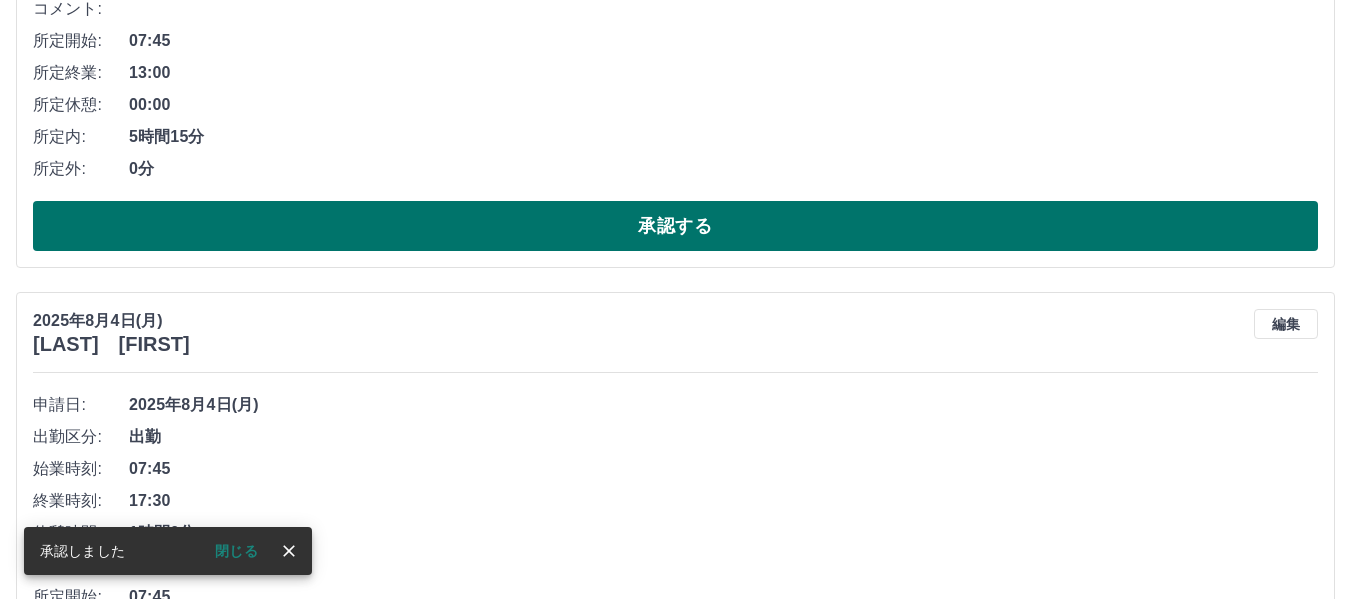 click on "承認する" at bounding box center [675, 226] 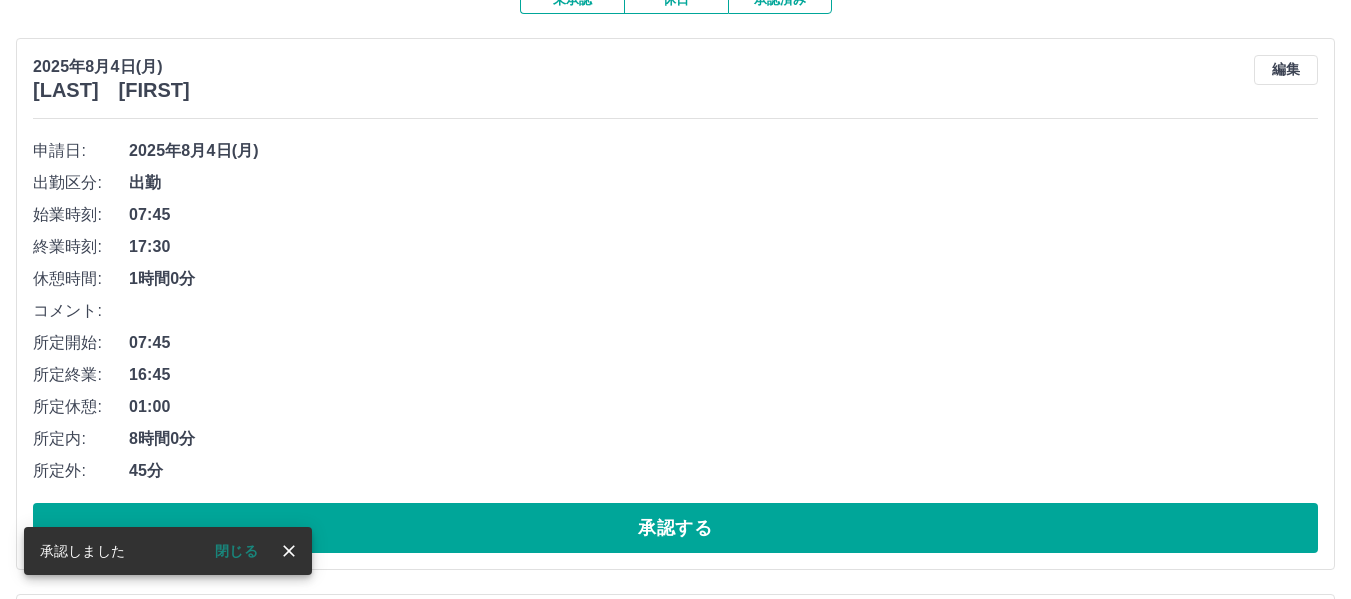 scroll, scrollTop: 200, scrollLeft: 0, axis: vertical 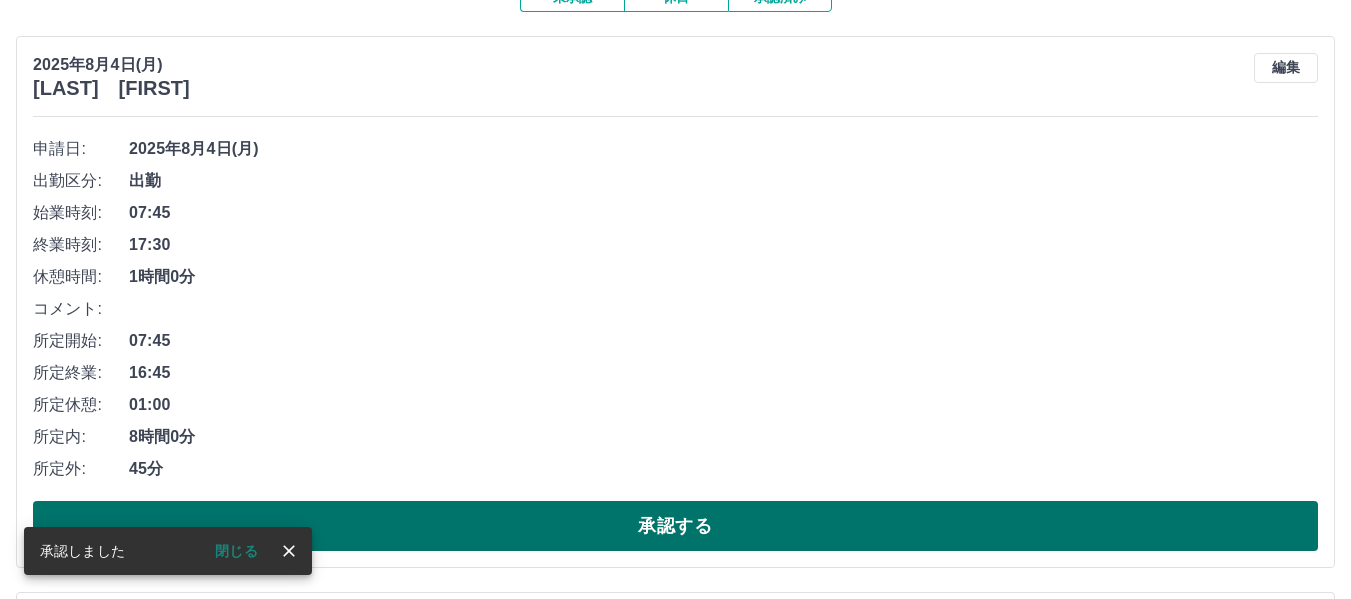 click on "承認する" at bounding box center [675, 526] 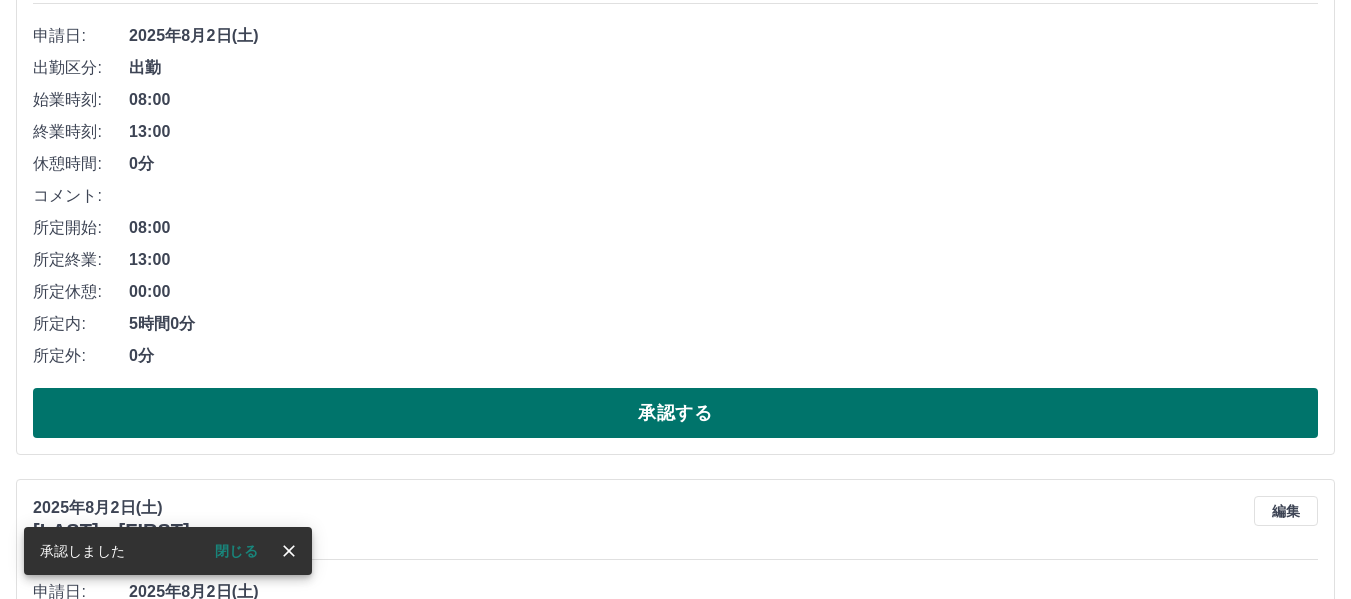 scroll, scrollTop: 300, scrollLeft: 0, axis: vertical 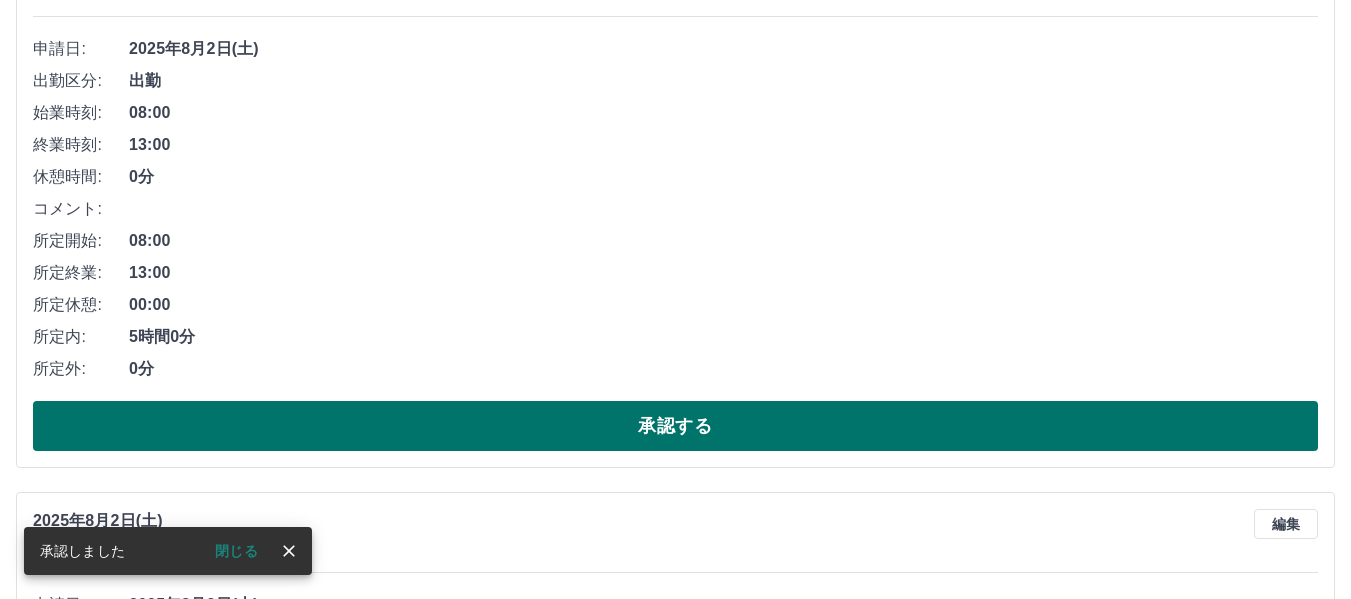 click on "承認する" at bounding box center [675, 426] 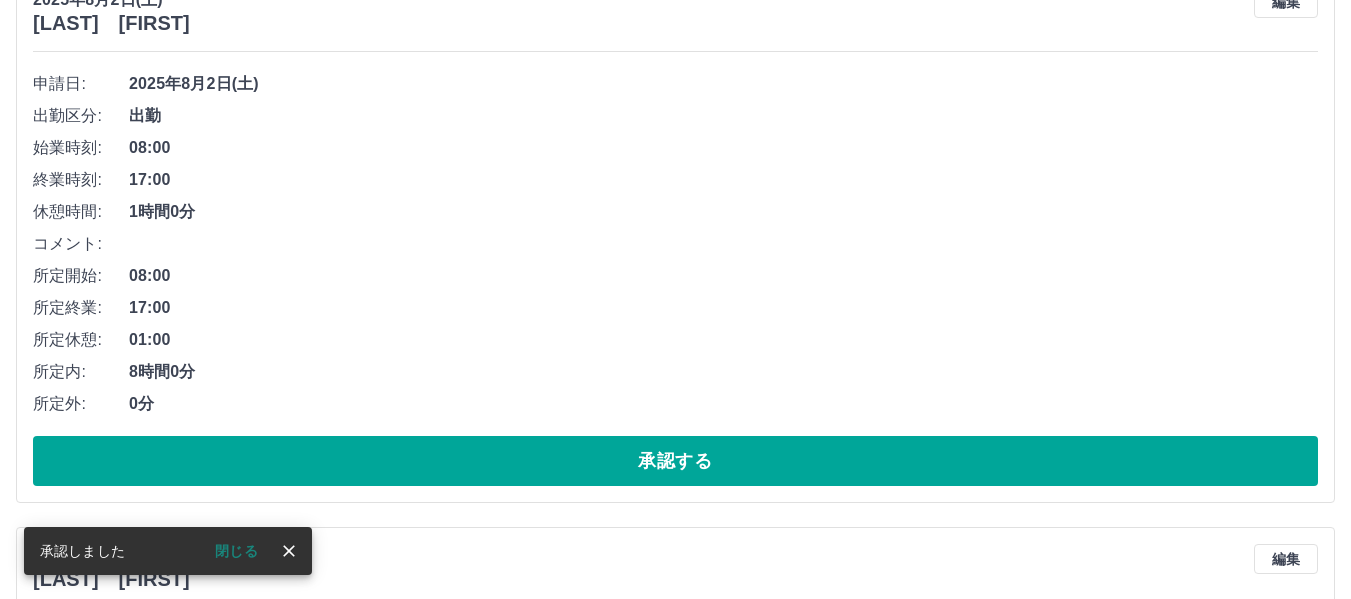 scroll, scrollTop: 300, scrollLeft: 0, axis: vertical 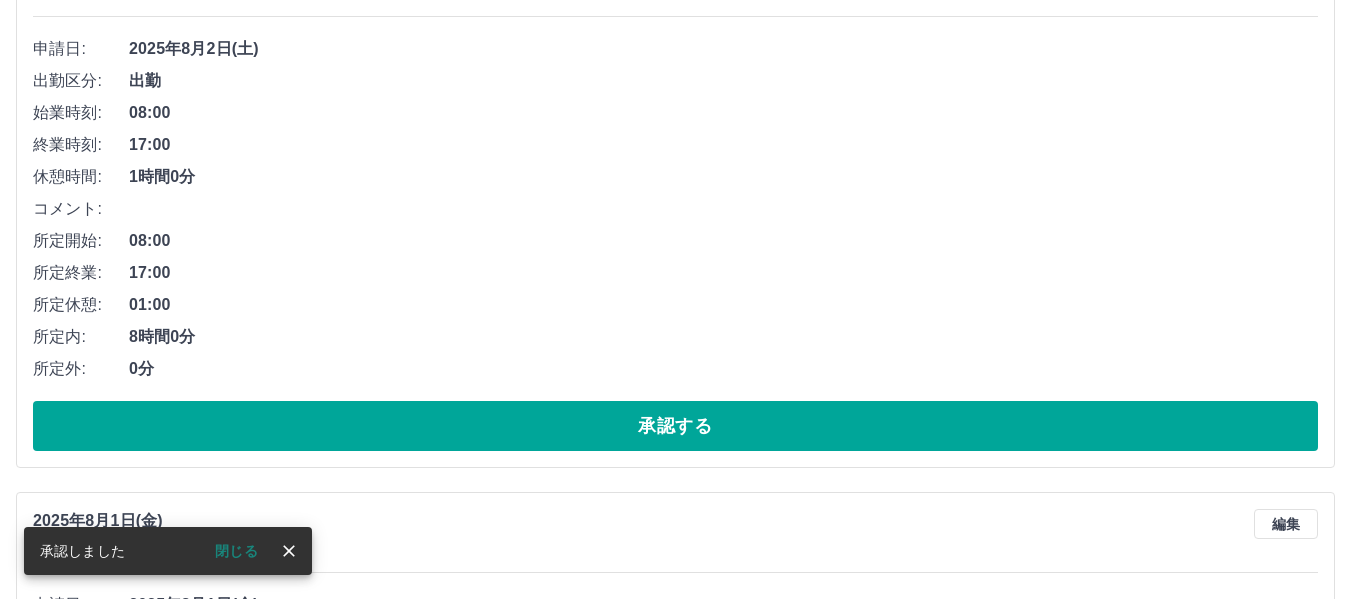 click on "承認する" at bounding box center [675, 426] 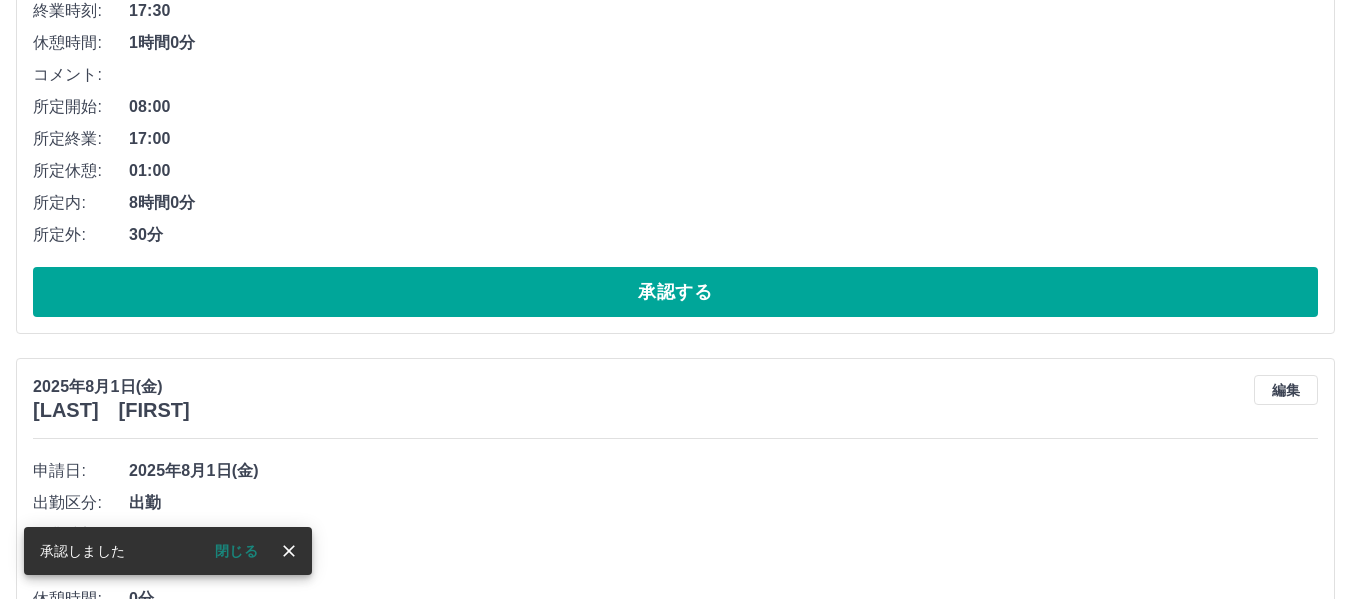 scroll, scrollTop: 400, scrollLeft: 0, axis: vertical 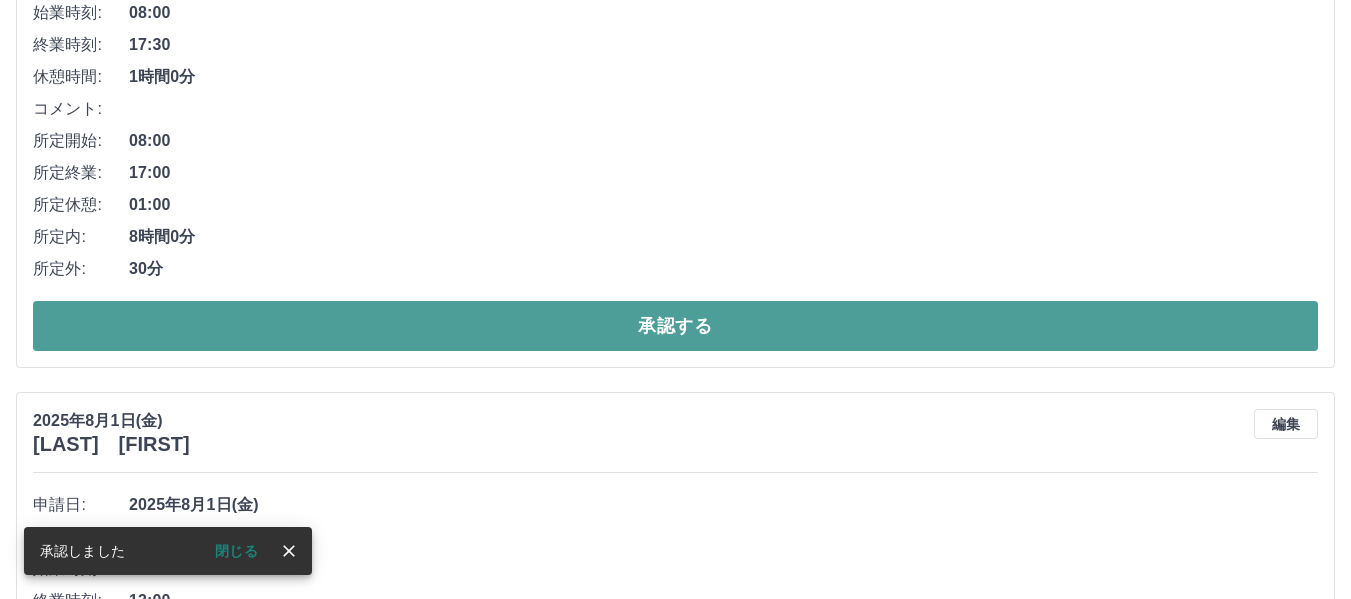 click on "承認する" at bounding box center [675, 326] 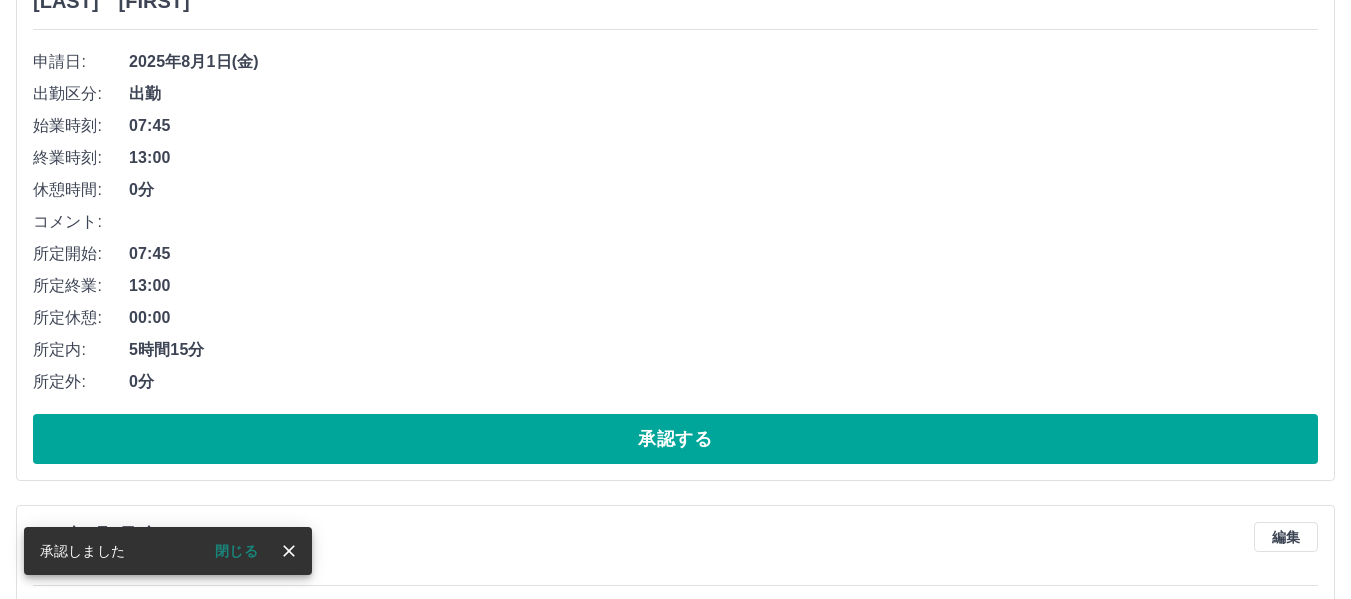 scroll, scrollTop: 400, scrollLeft: 0, axis: vertical 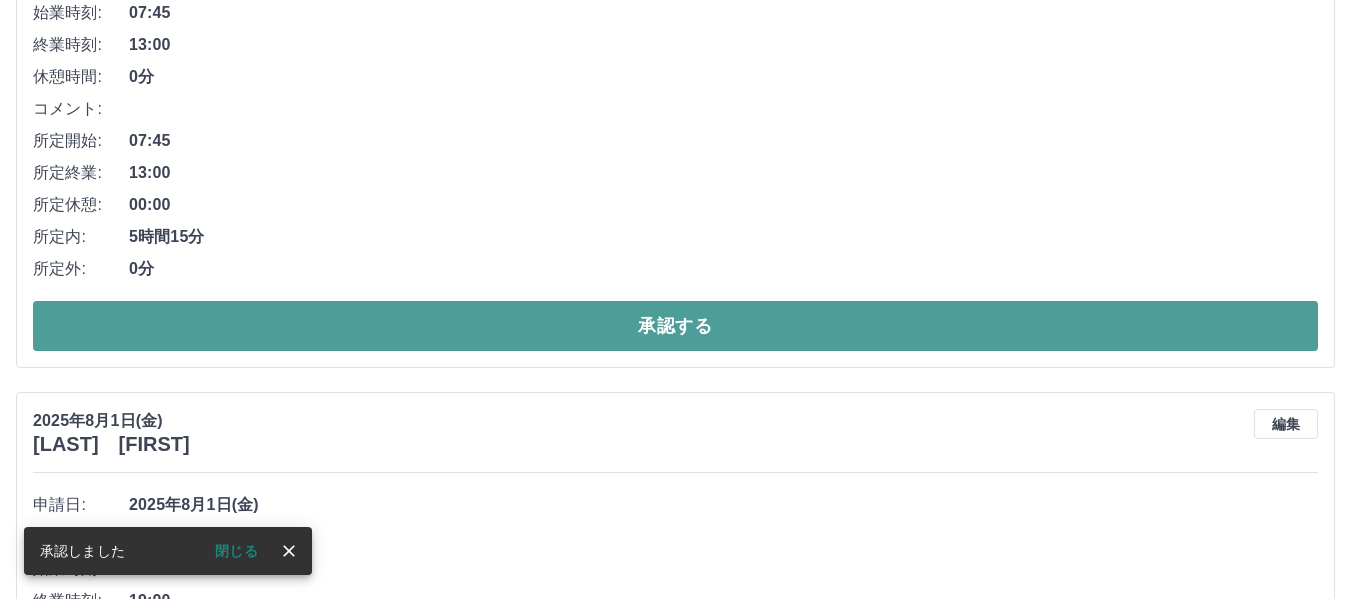 drag, startPoint x: 581, startPoint y: 304, endPoint x: 580, endPoint y: 330, distance: 26.019224 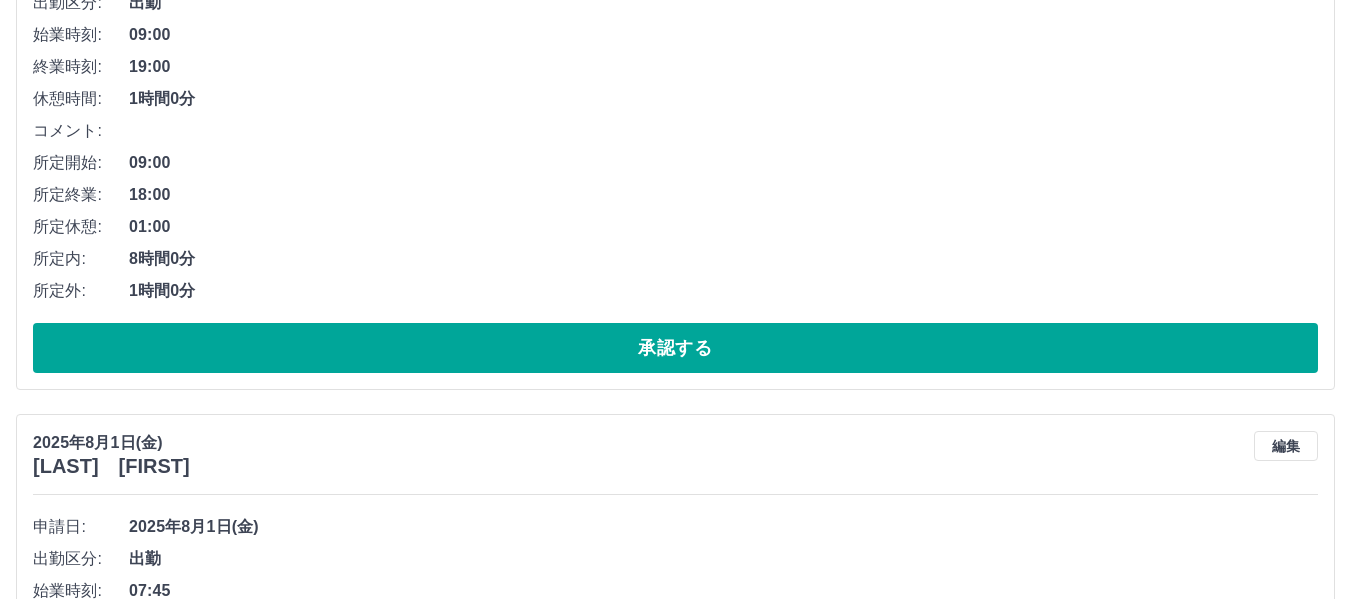 scroll, scrollTop: 400, scrollLeft: 0, axis: vertical 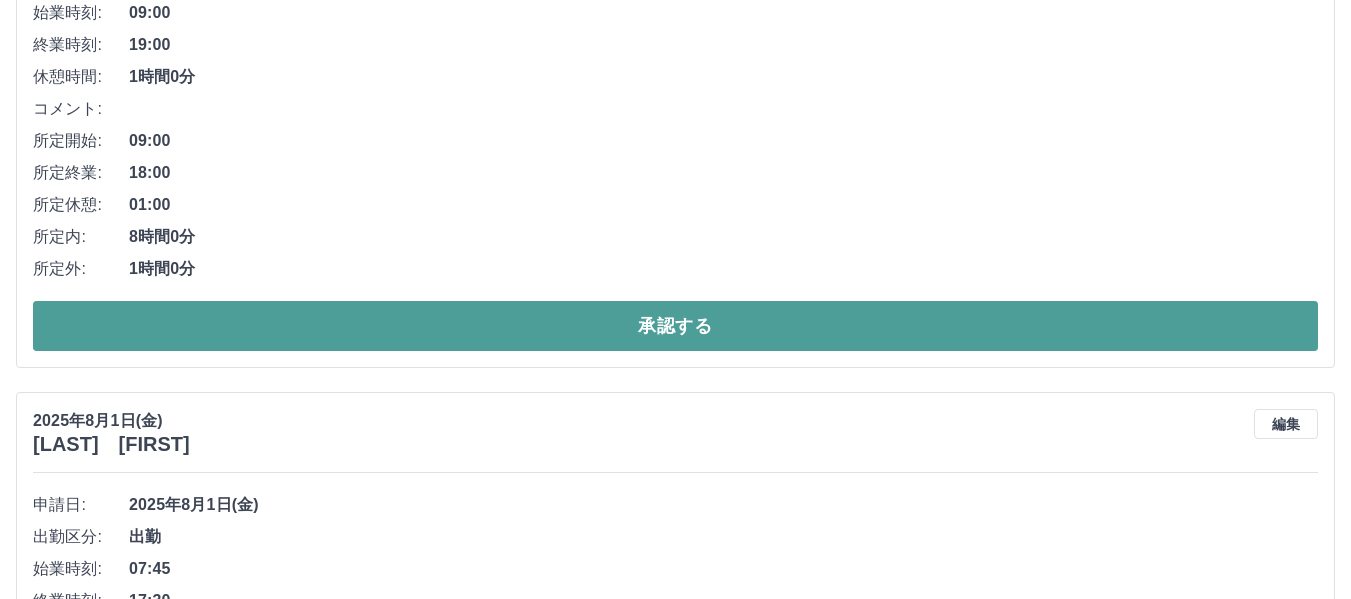 click on "承認する" at bounding box center [675, 326] 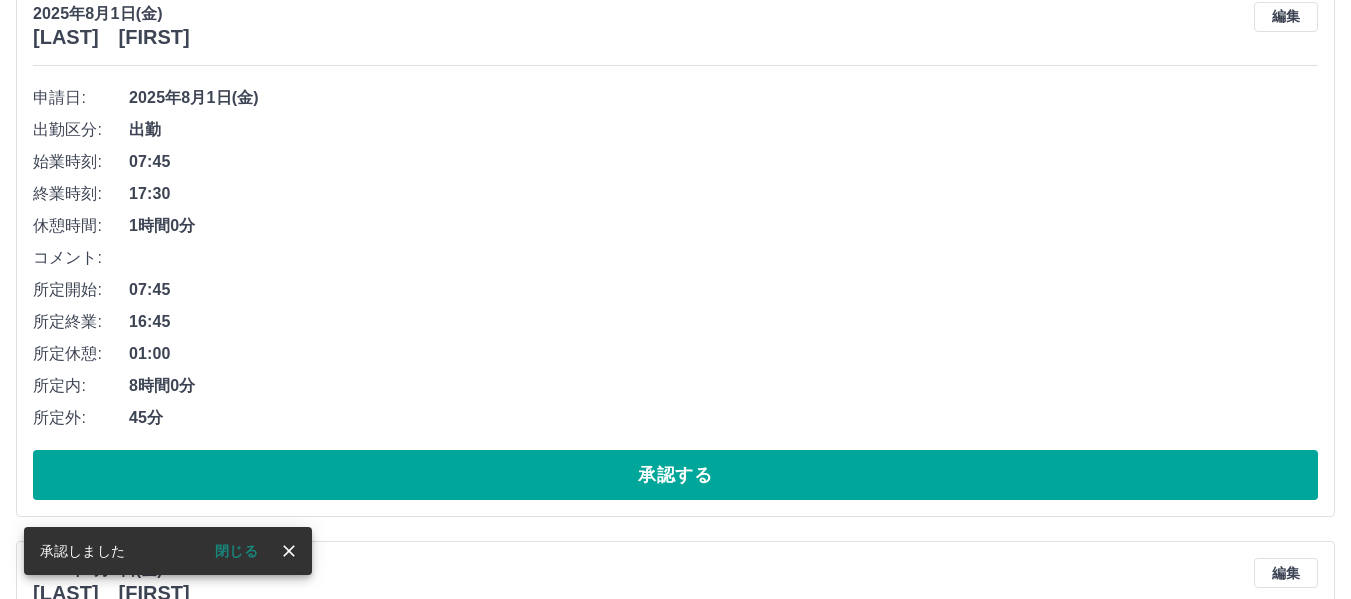 scroll, scrollTop: 300, scrollLeft: 0, axis: vertical 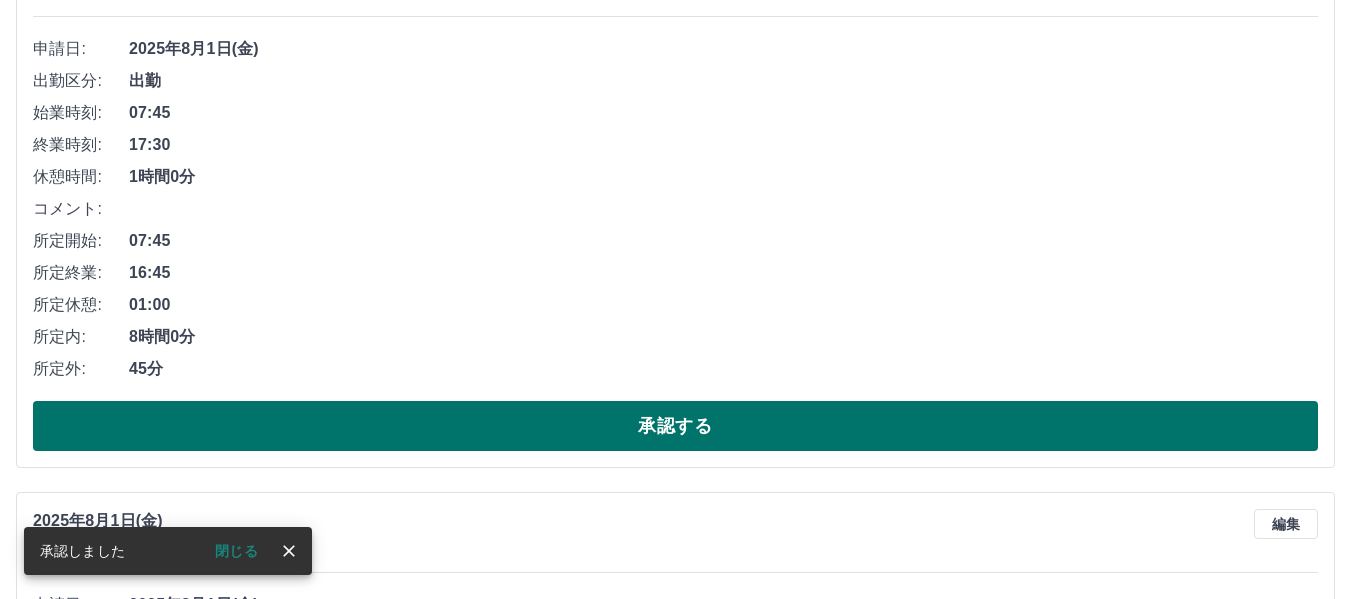 click on "承認する" at bounding box center [675, 426] 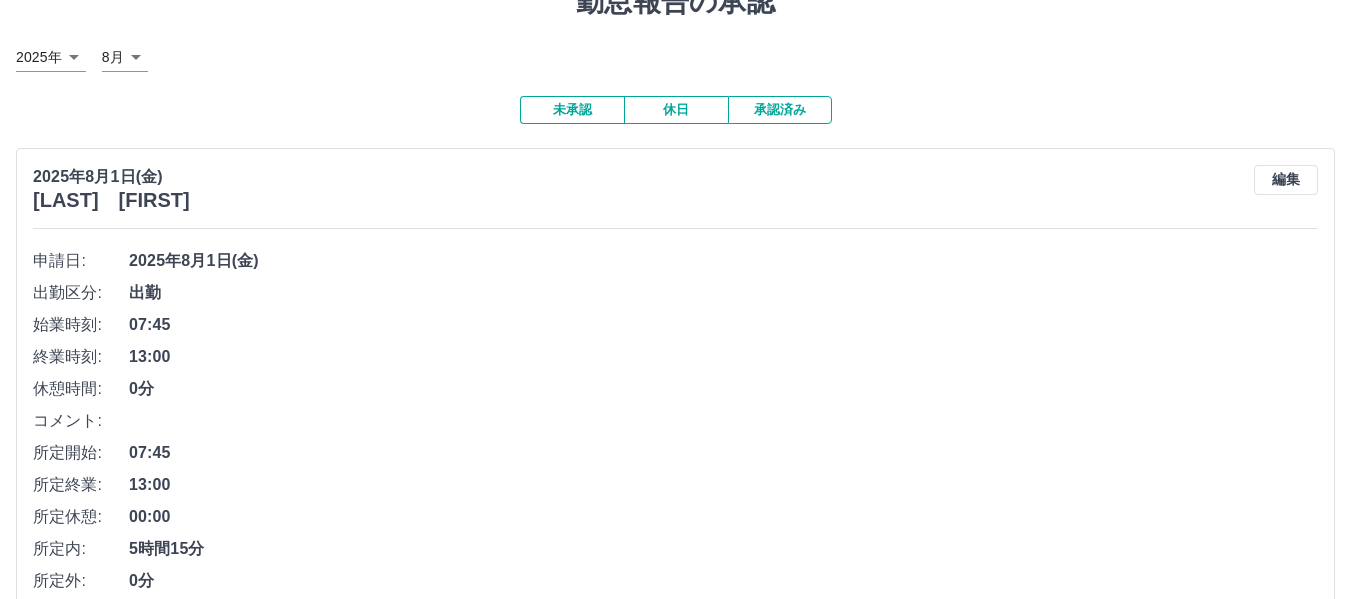 scroll, scrollTop: 194, scrollLeft: 0, axis: vertical 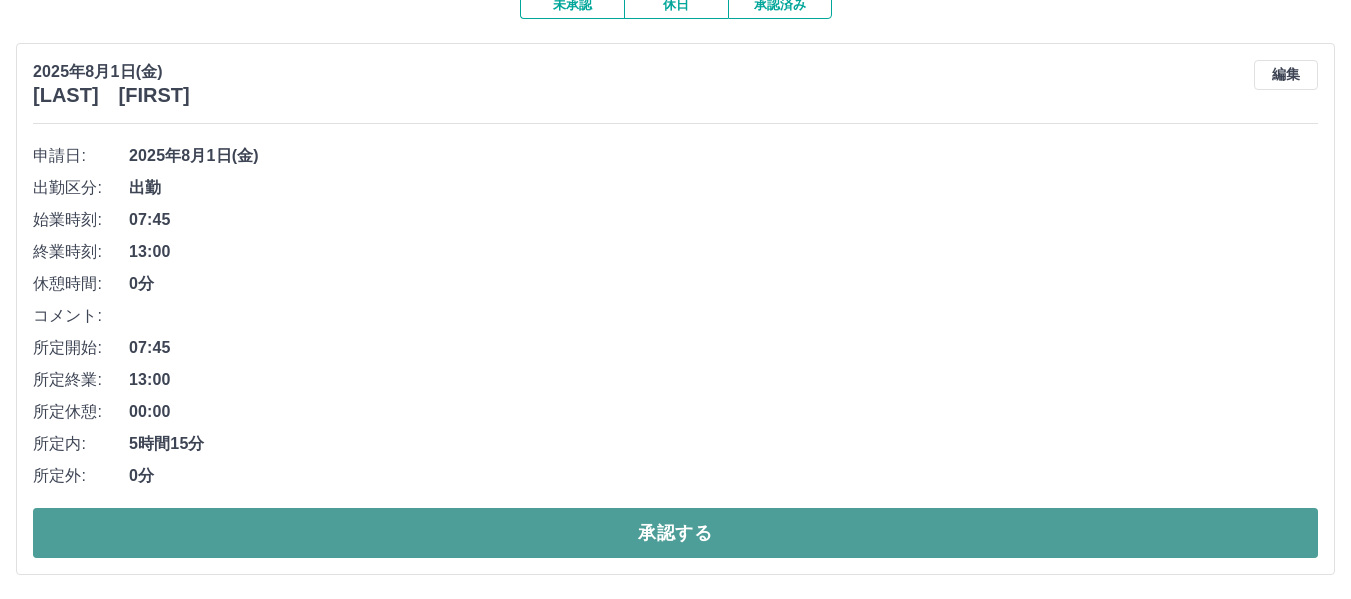 click on "承認する" at bounding box center (675, 533) 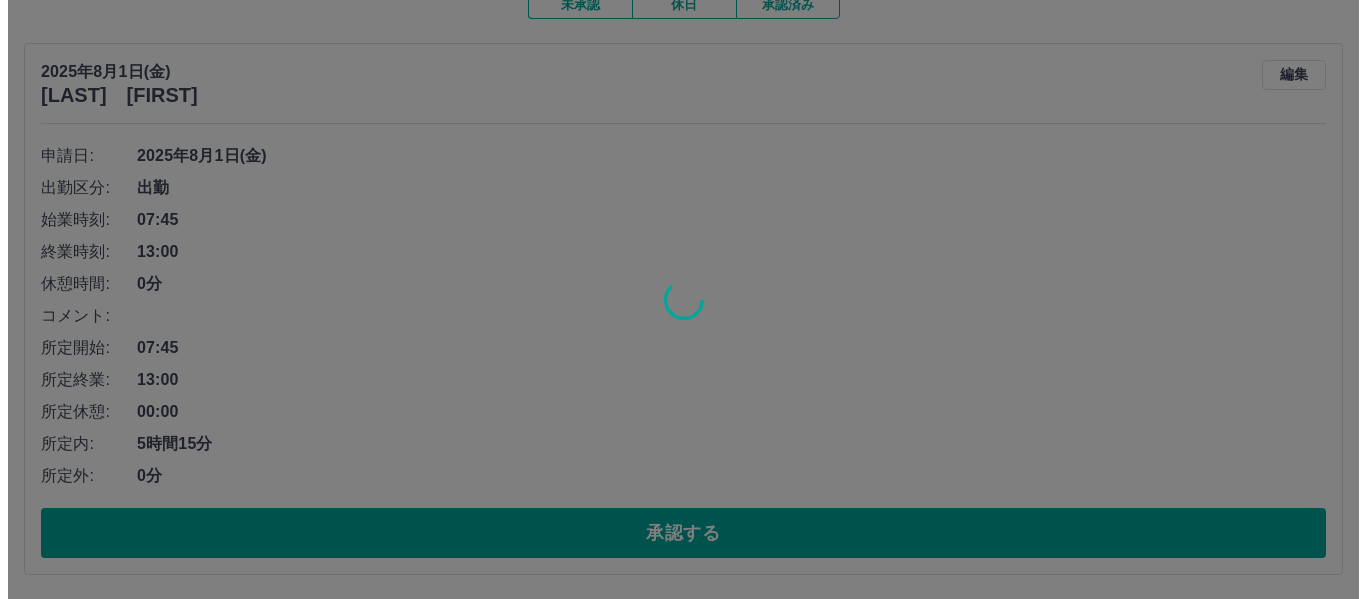 scroll, scrollTop: 0, scrollLeft: 0, axis: both 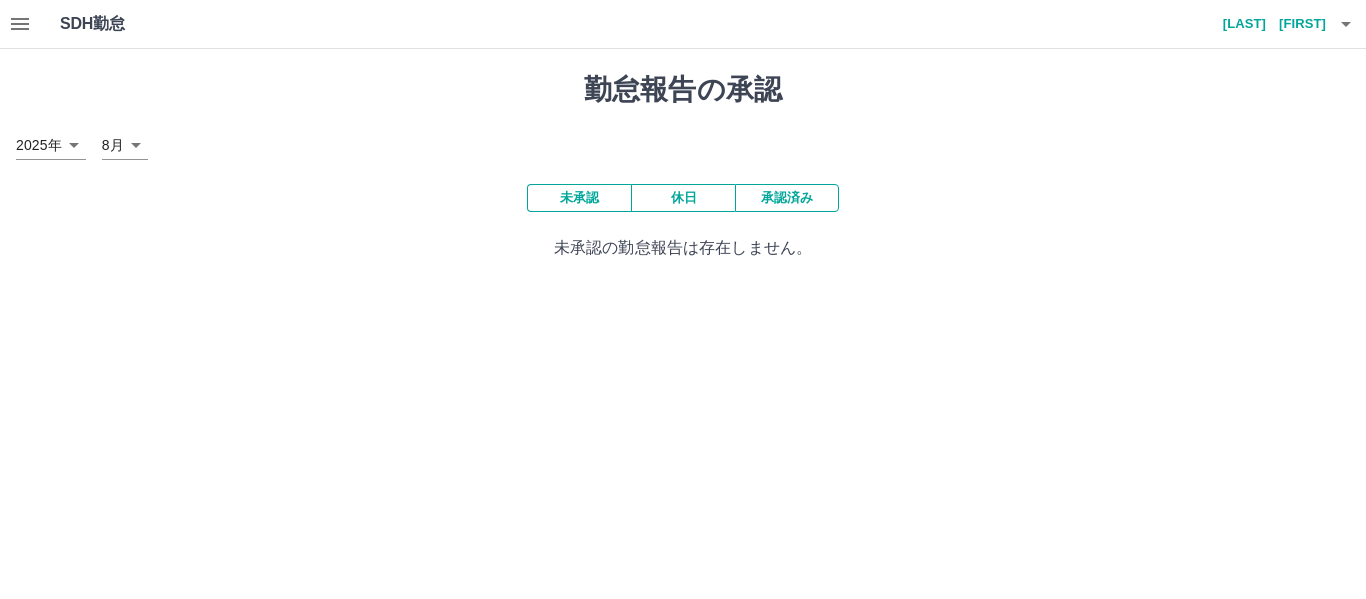 click 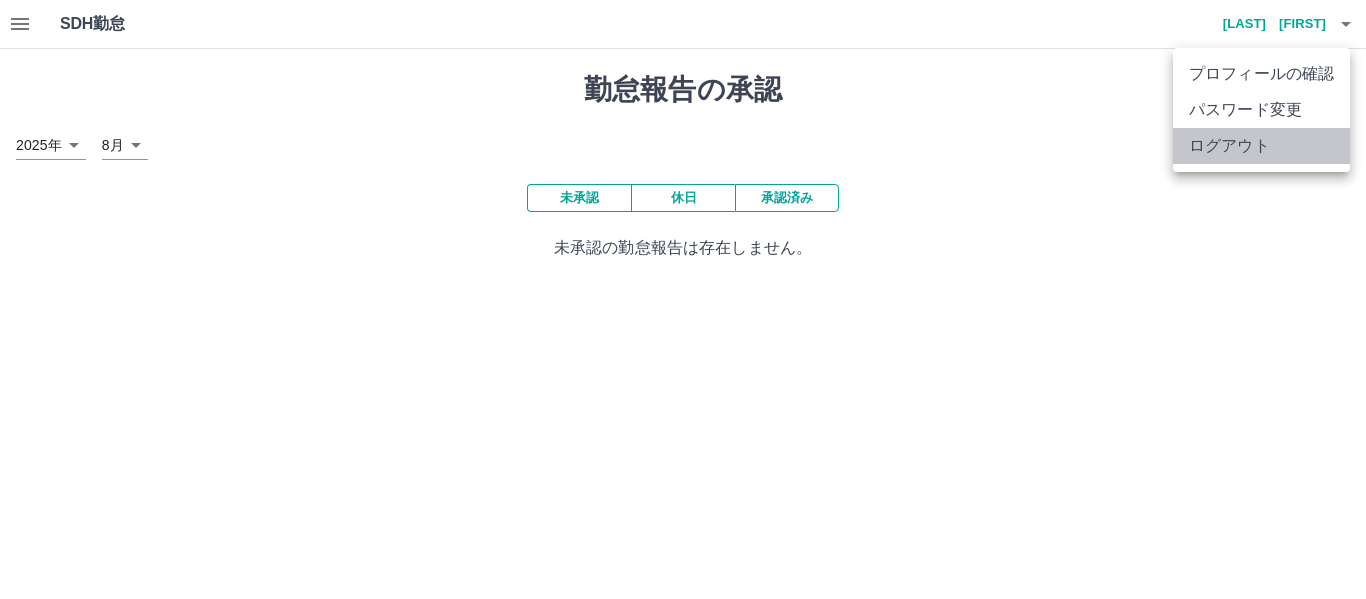click on "ログアウト" at bounding box center (1261, 146) 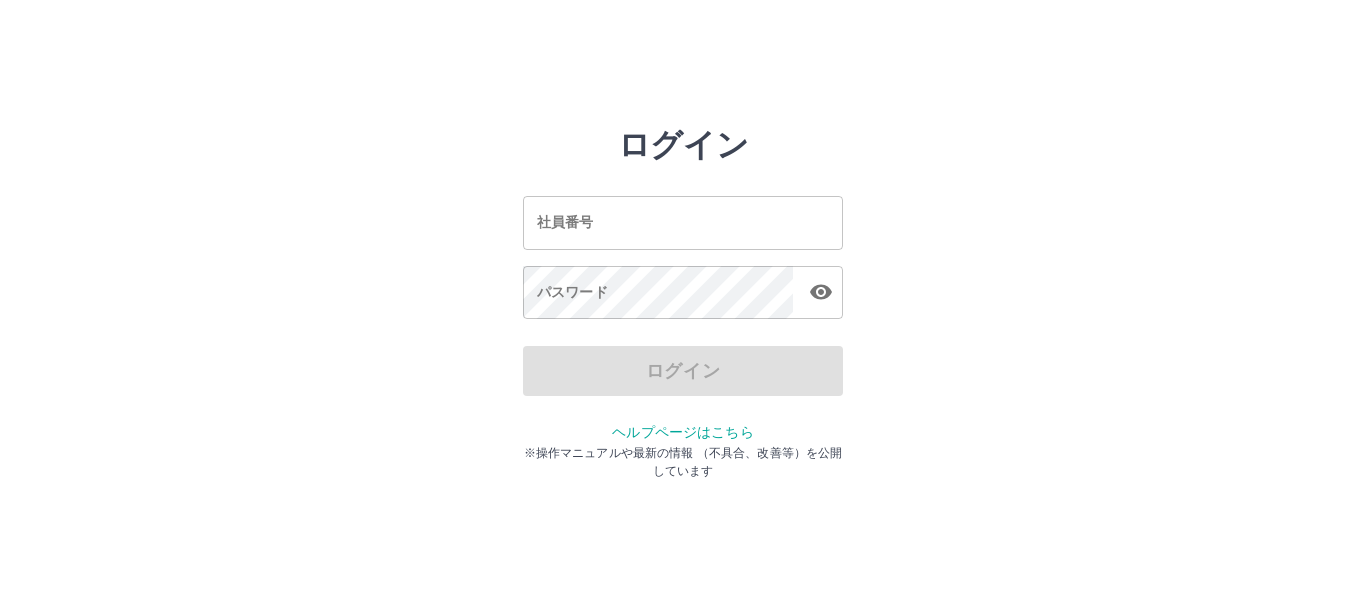 scroll, scrollTop: 0, scrollLeft: 0, axis: both 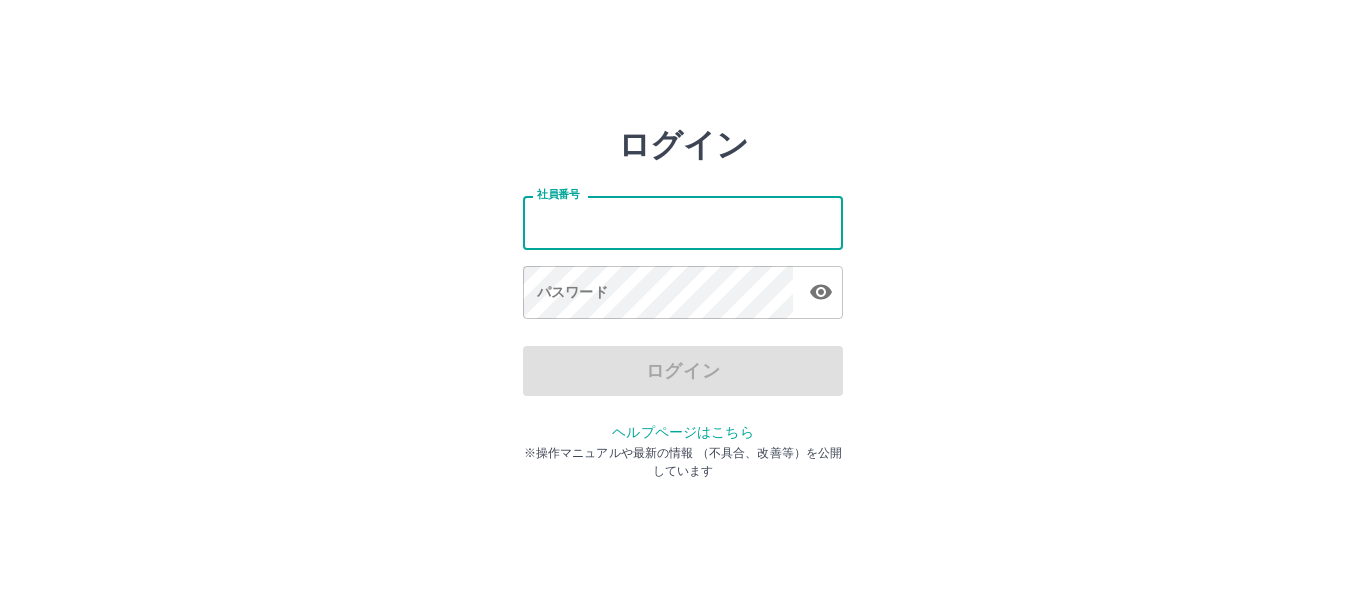 click on "社員番号" at bounding box center (683, 222) 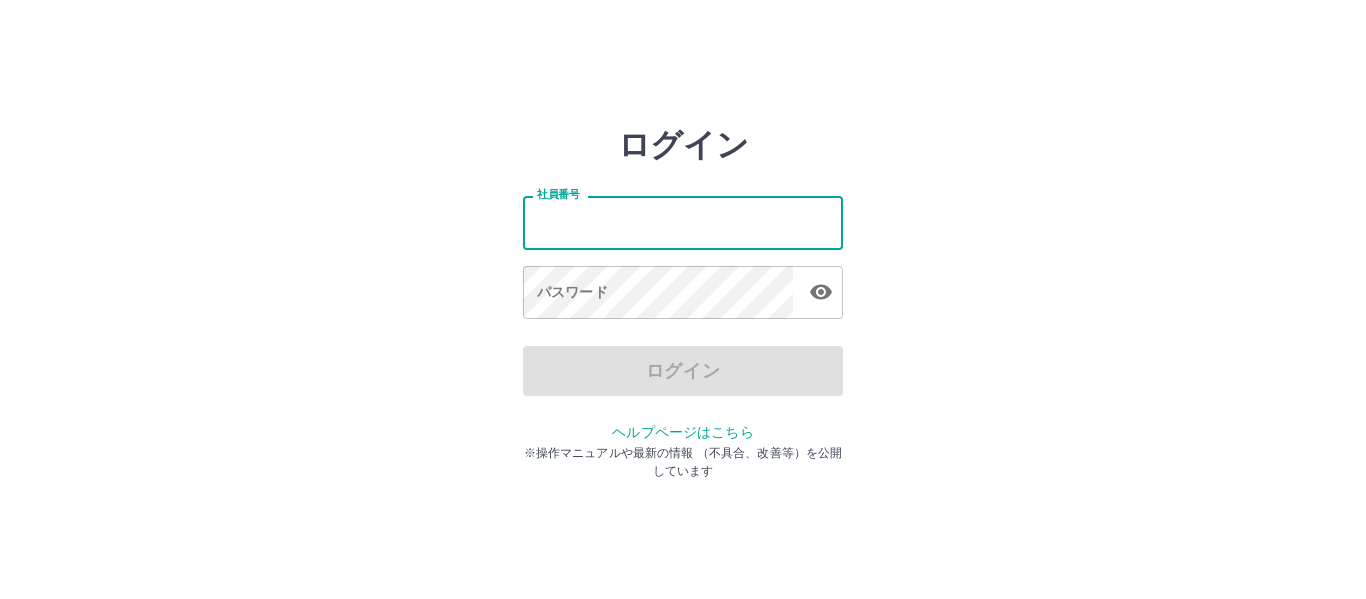 type on "*******" 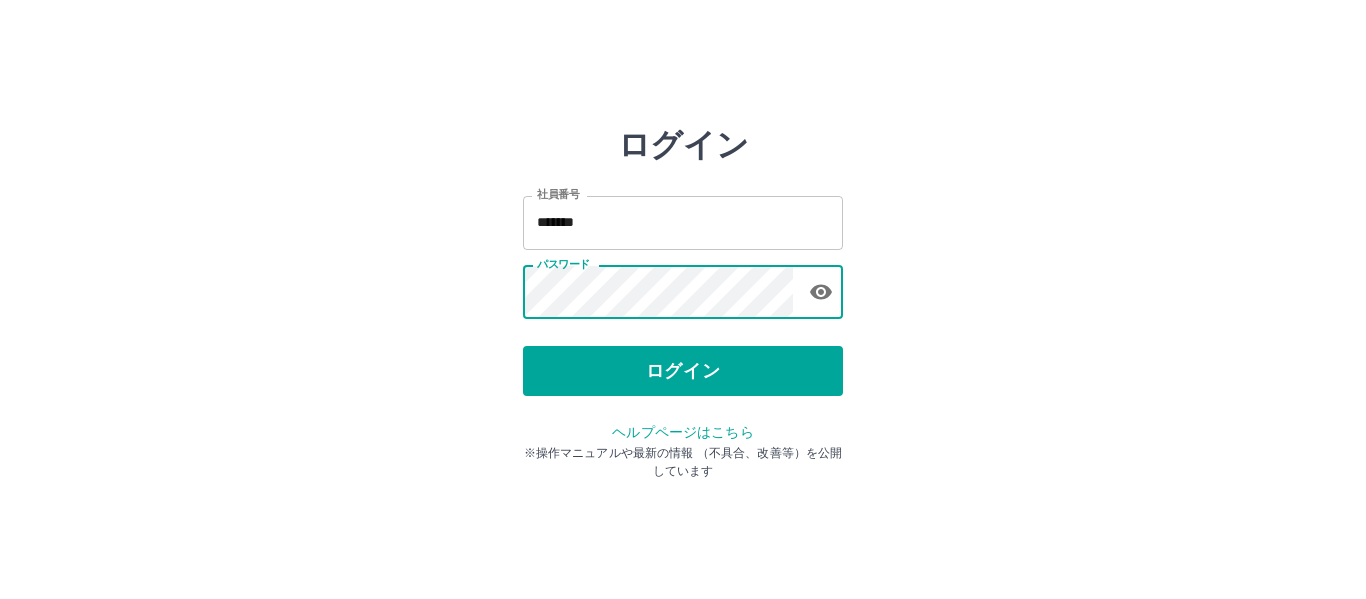 click on "ログイン" at bounding box center (683, 371) 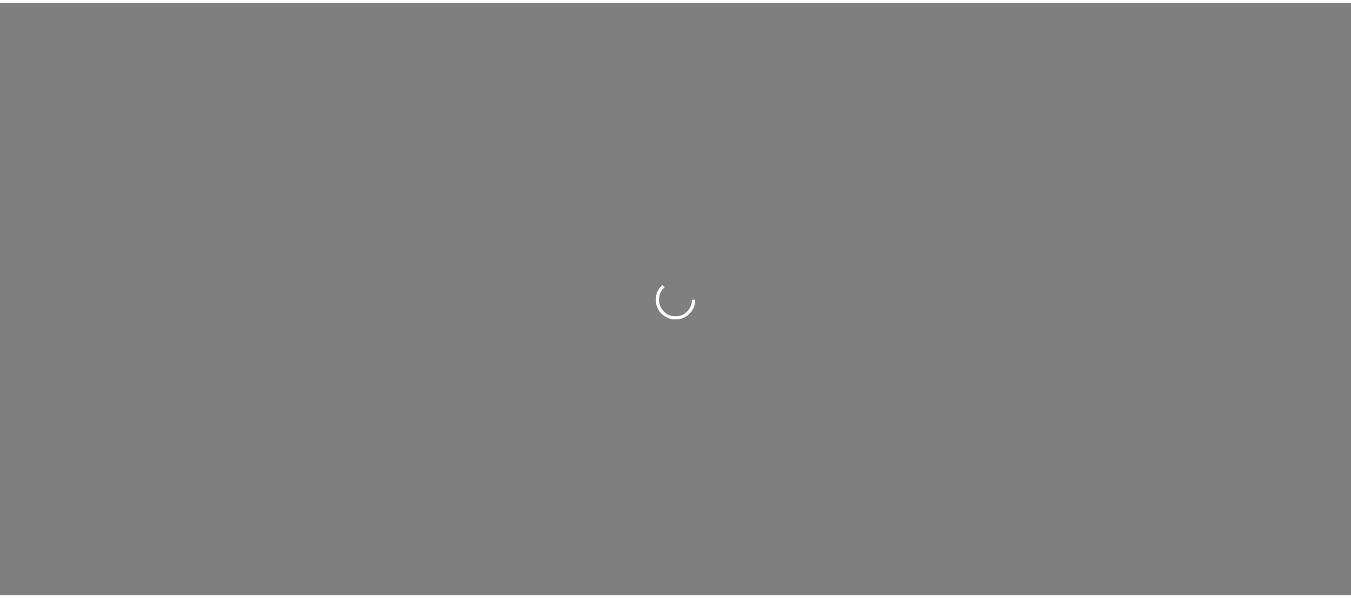 scroll, scrollTop: 0, scrollLeft: 0, axis: both 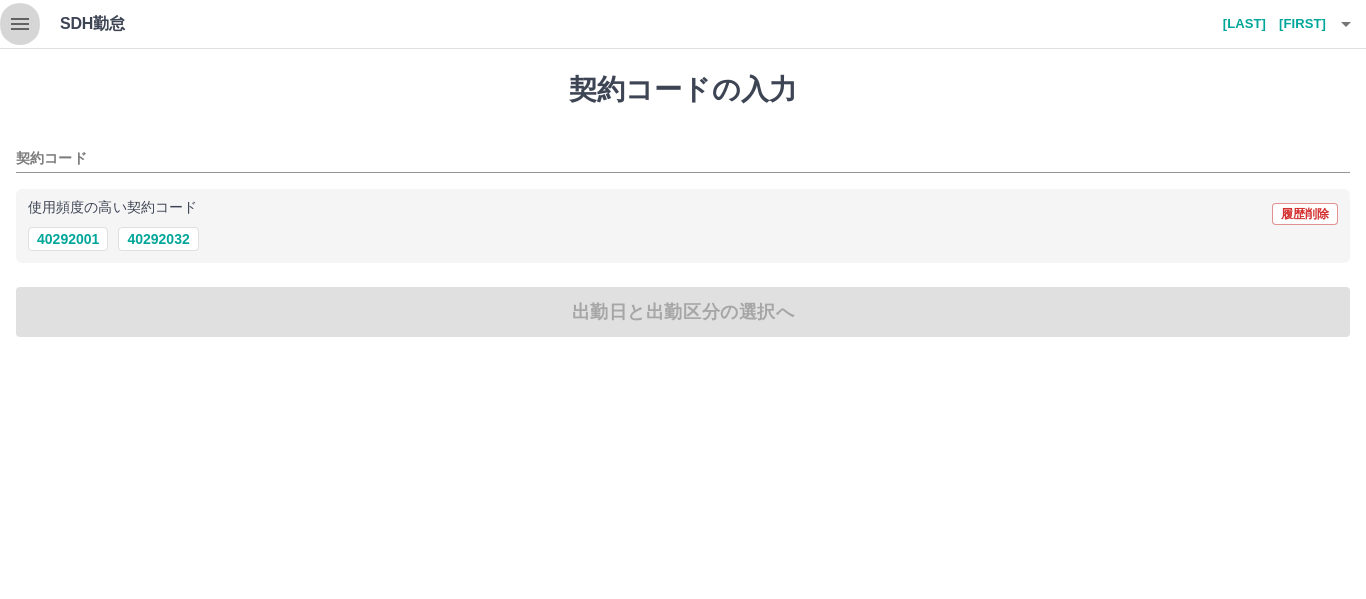 click at bounding box center [20, 24] 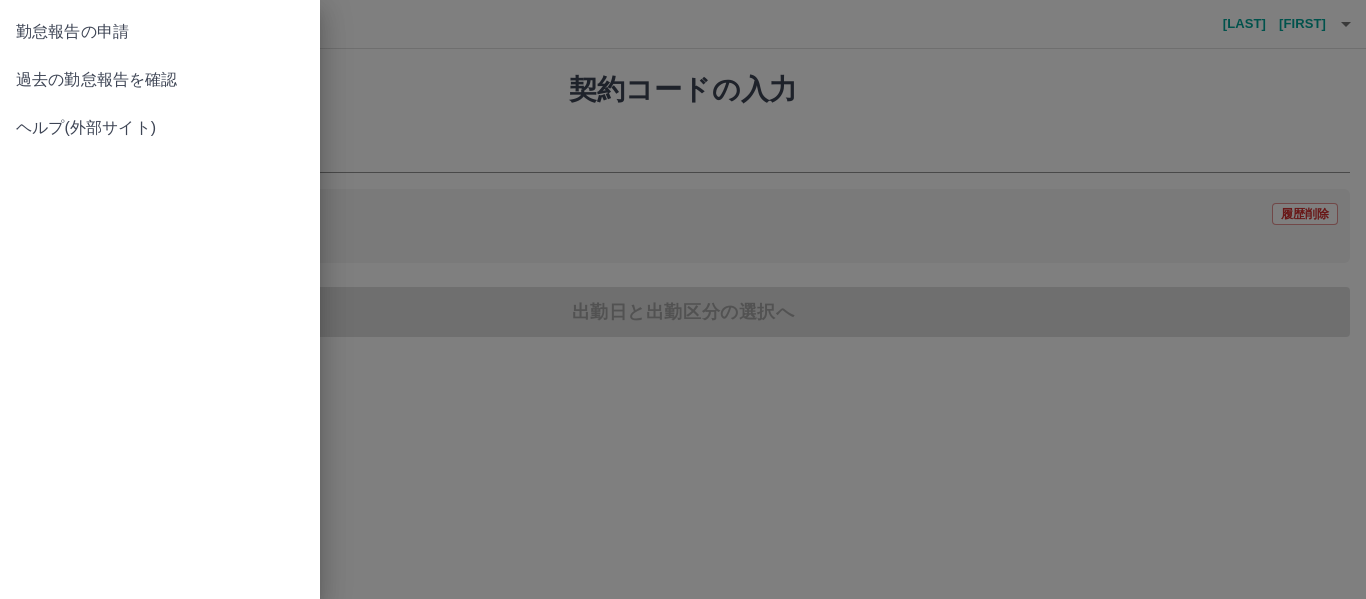 drag, startPoint x: 41, startPoint y: 73, endPoint x: 55, endPoint y: 86, distance: 19.104973 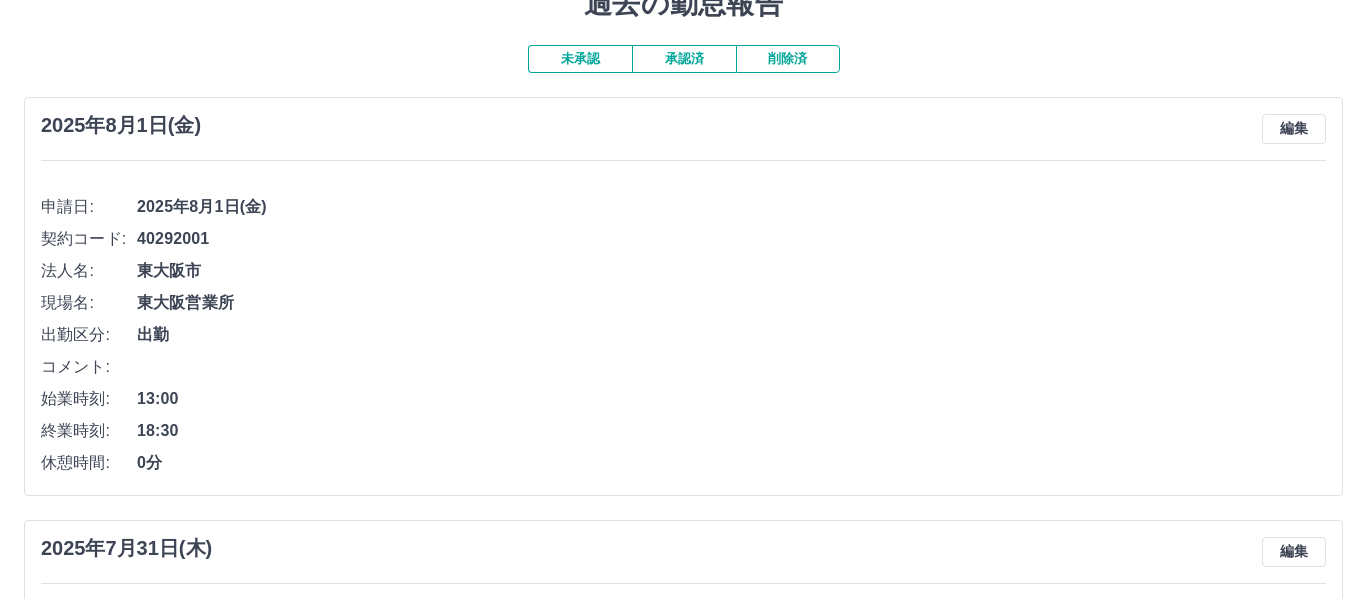 scroll, scrollTop: 0, scrollLeft: 0, axis: both 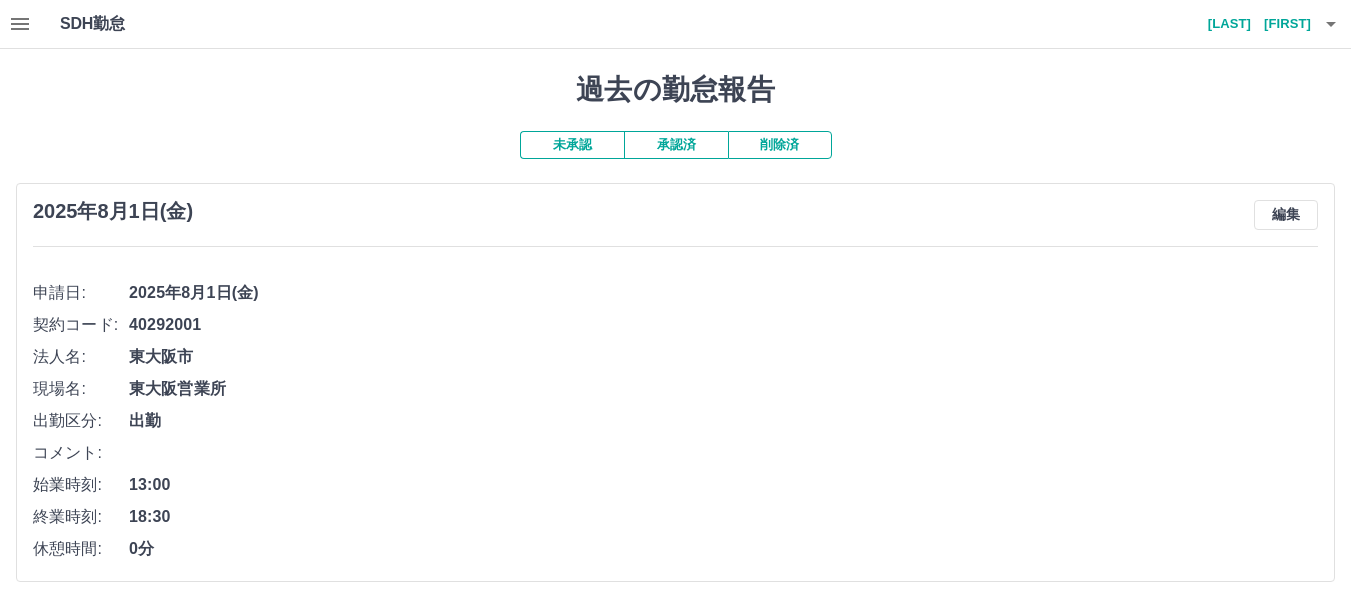 click on "削除済" at bounding box center [780, 145] 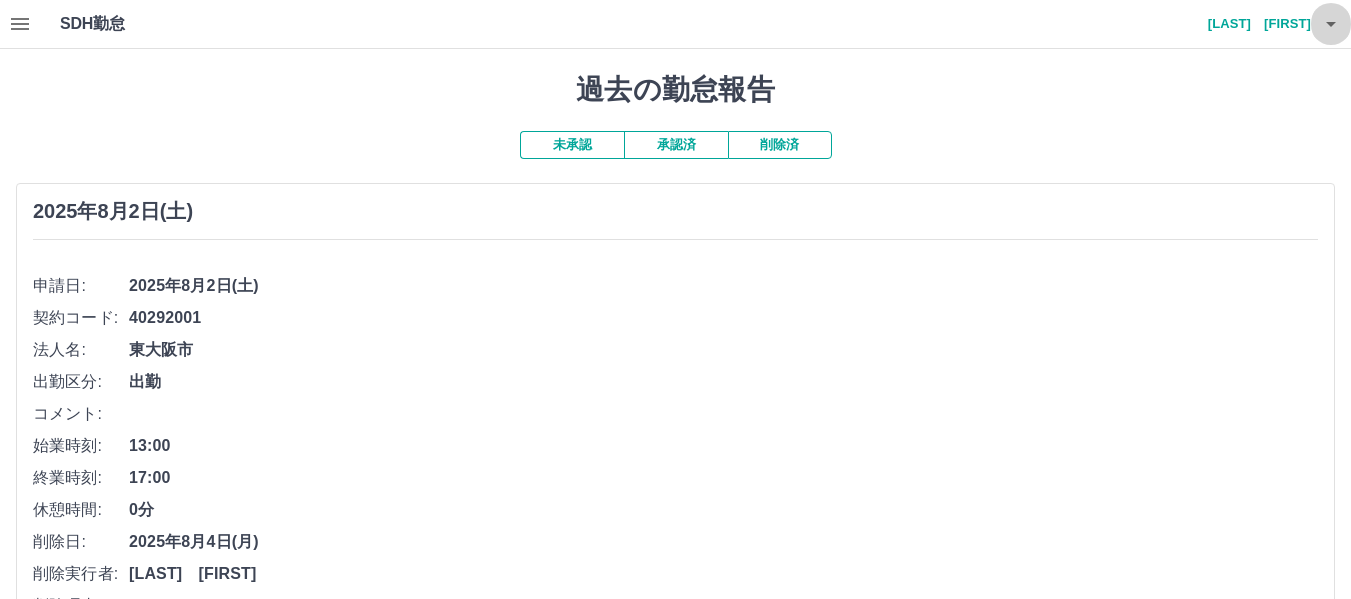 click 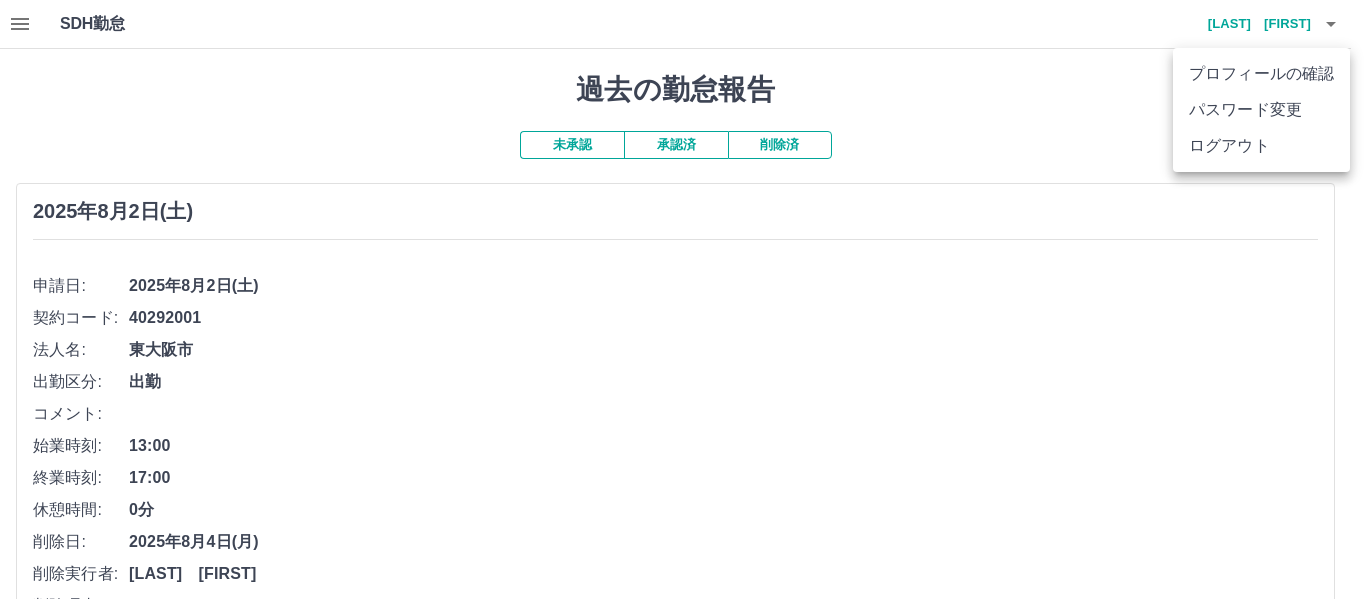 drag, startPoint x: 1237, startPoint y: 146, endPoint x: 1338, endPoint y: 104, distance: 109.38464 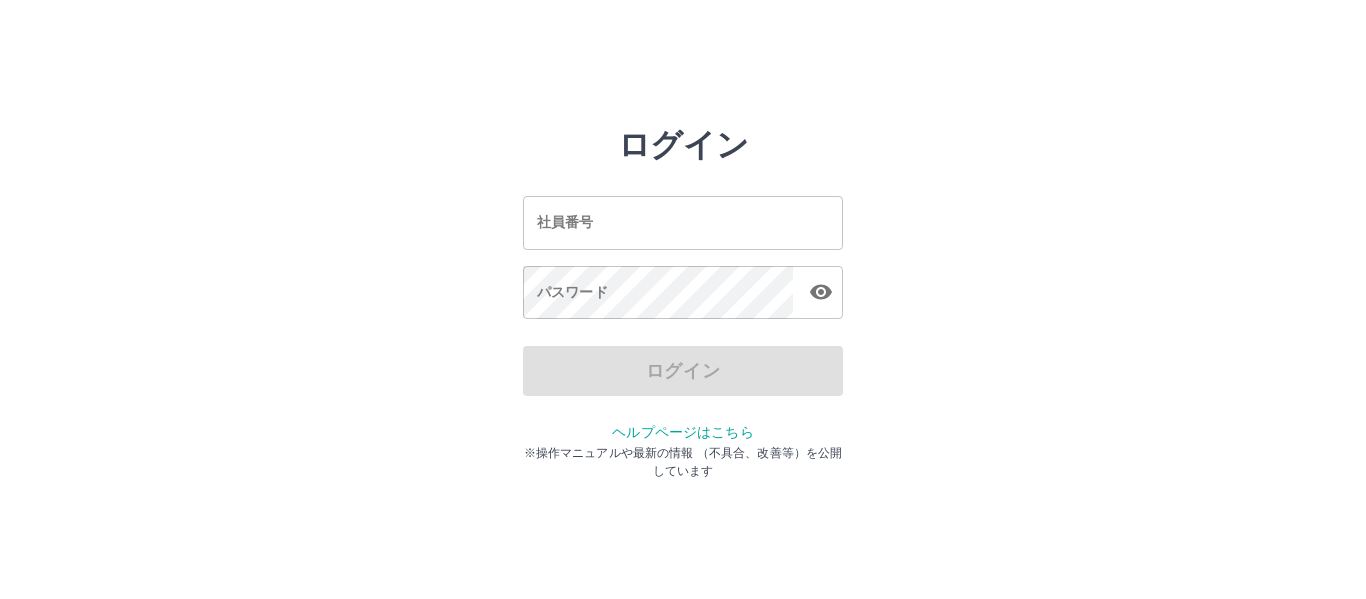 scroll, scrollTop: 0, scrollLeft: 0, axis: both 